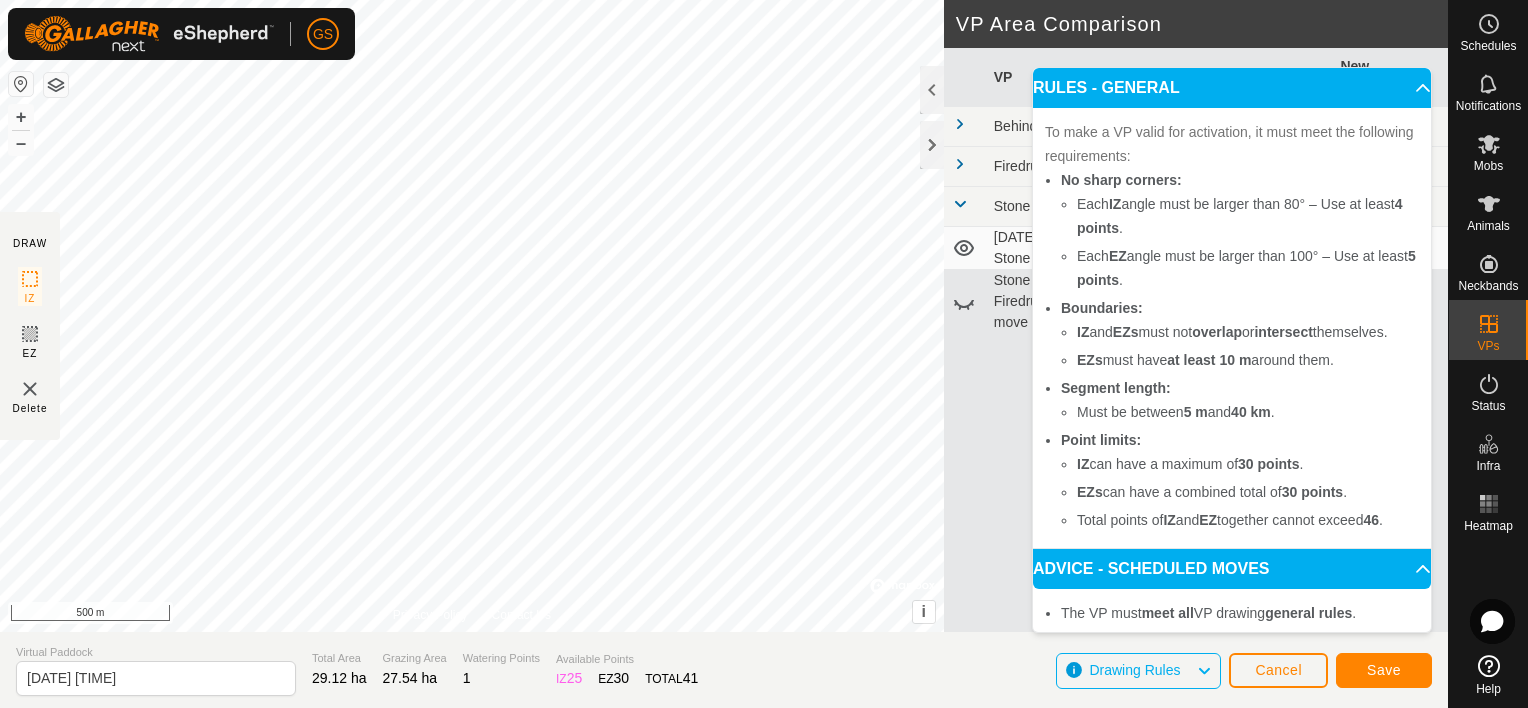 scroll, scrollTop: 0, scrollLeft: 0, axis: both 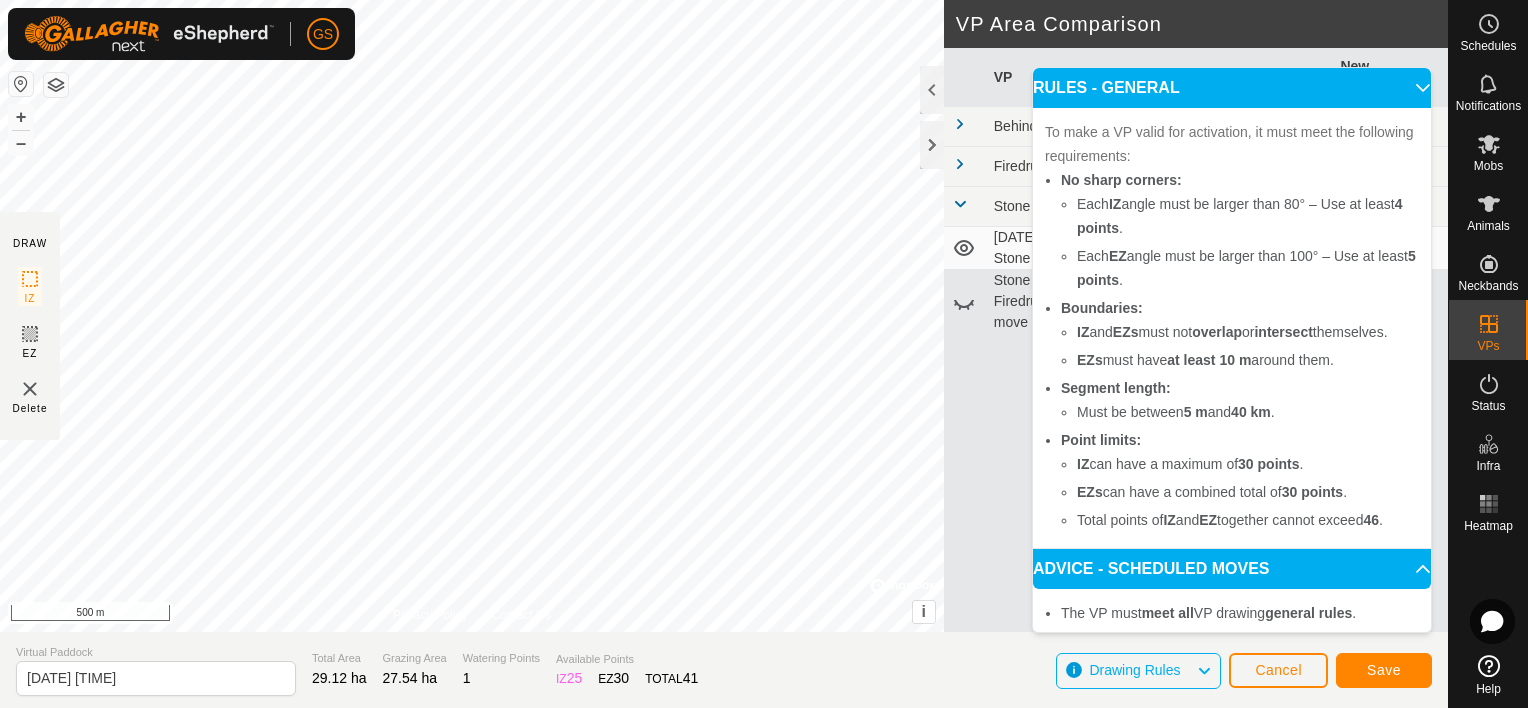 click on "Drawing Rules" 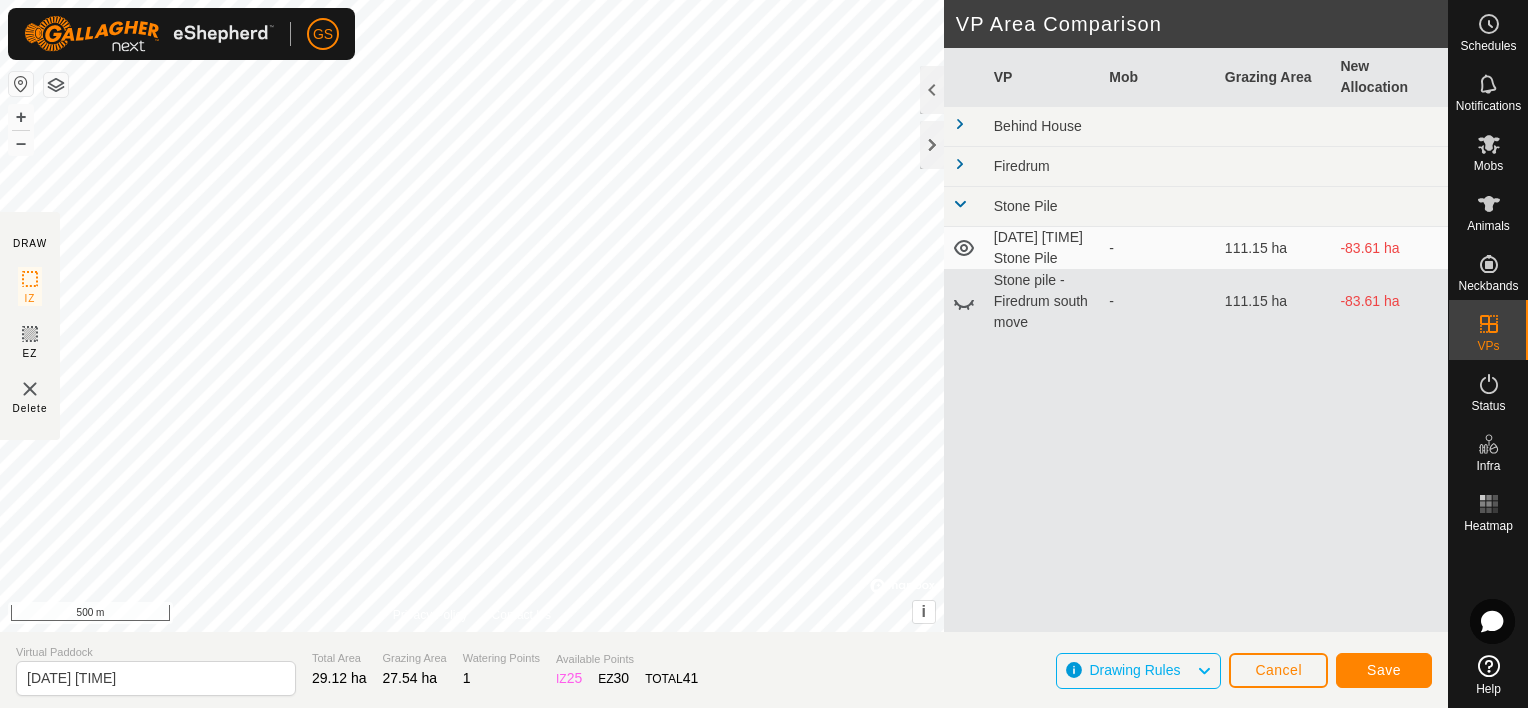 click at bounding box center (960, 204) 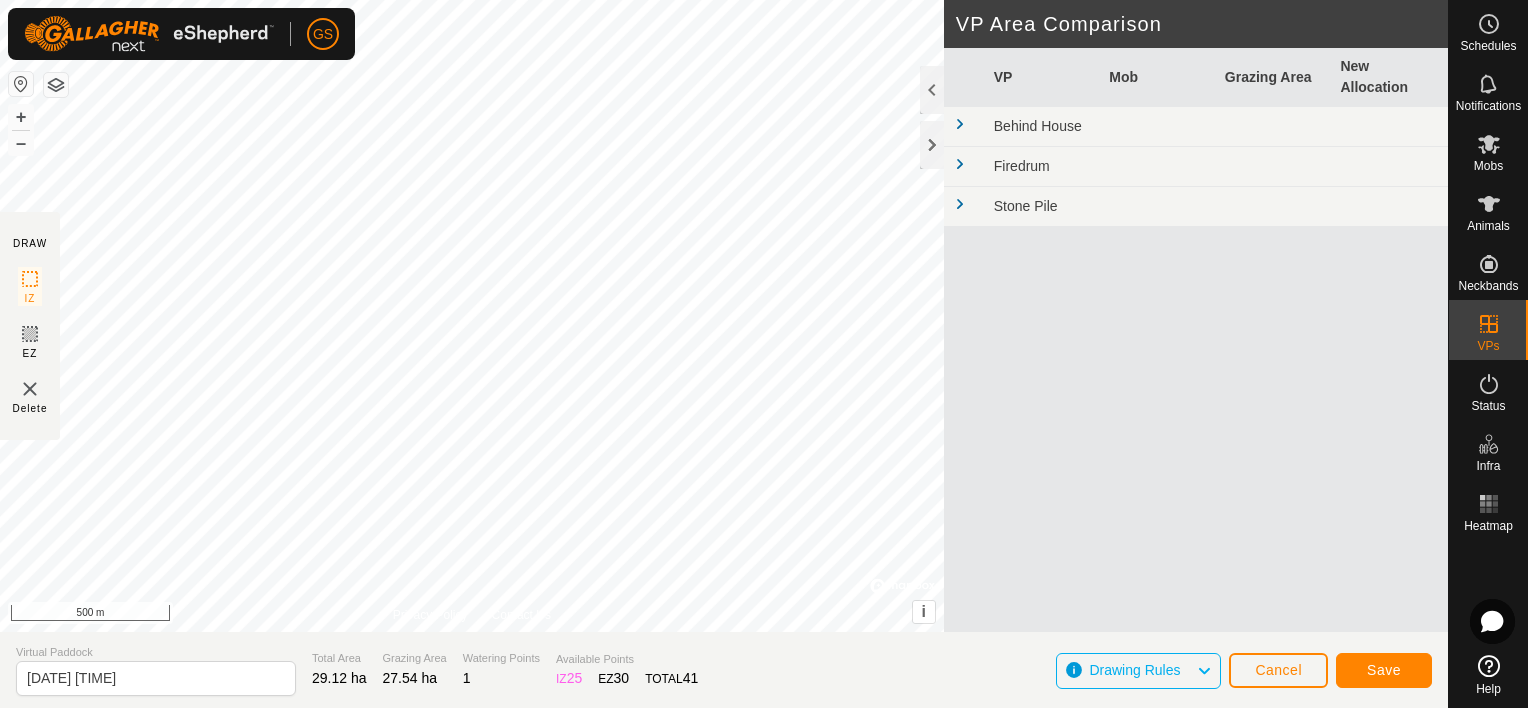 click at bounding box center [960, 204] 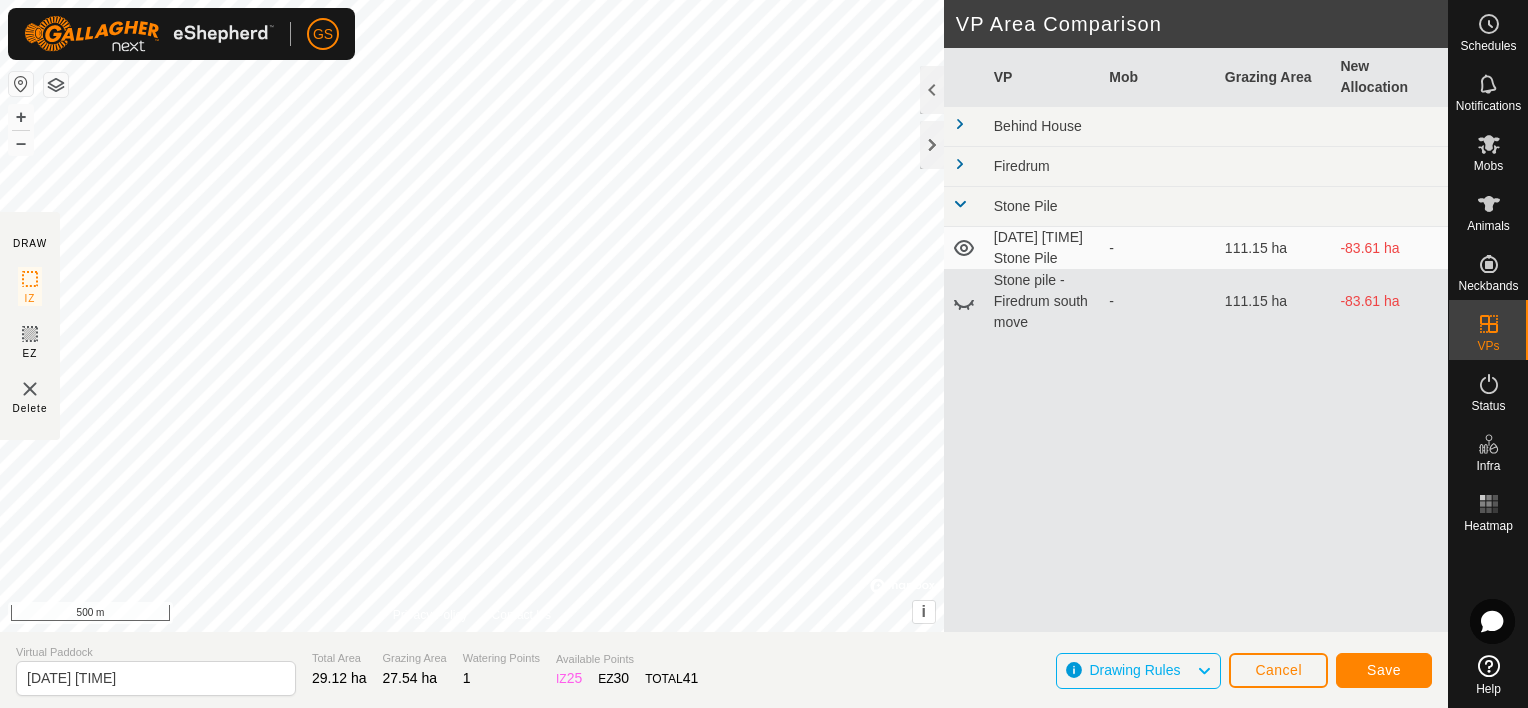 click at bounding box center [960, 204] 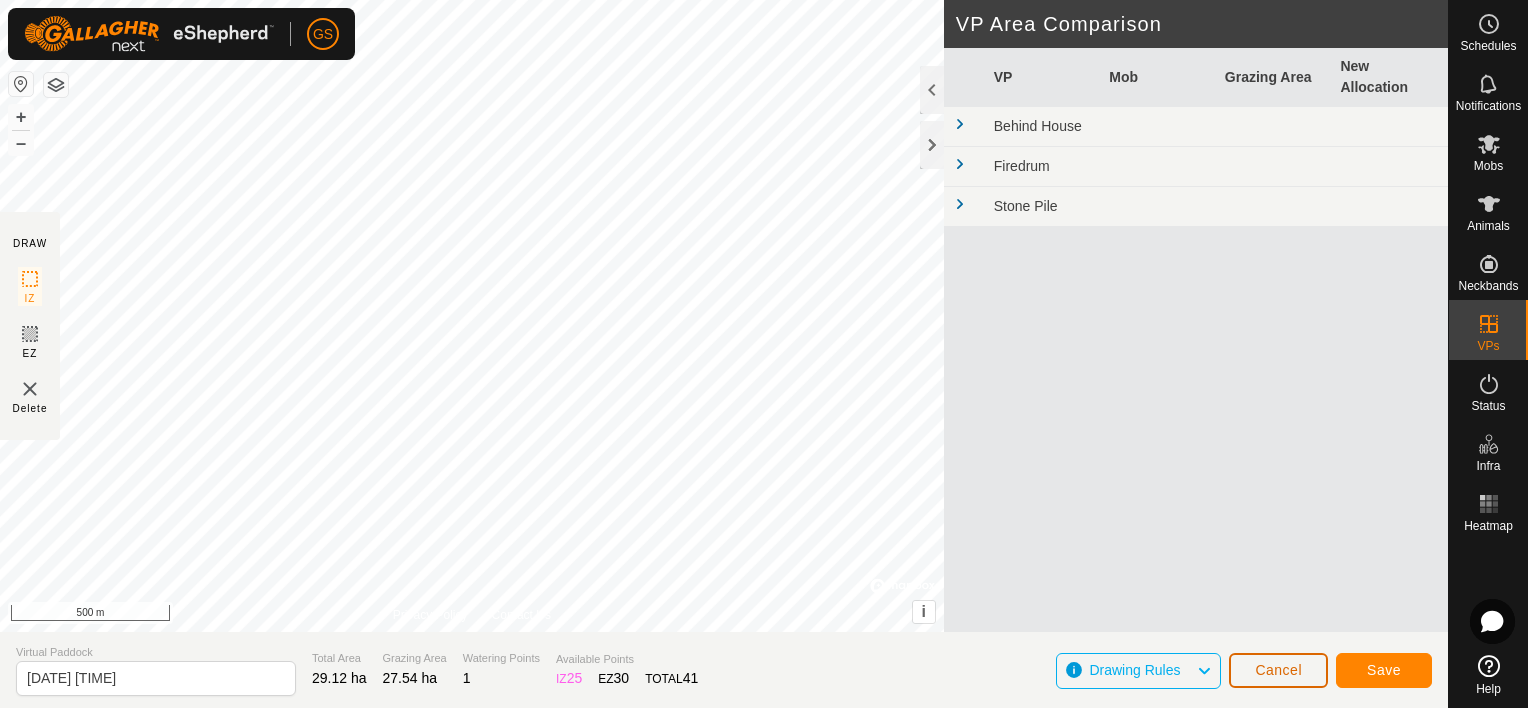 click on "Cancel" 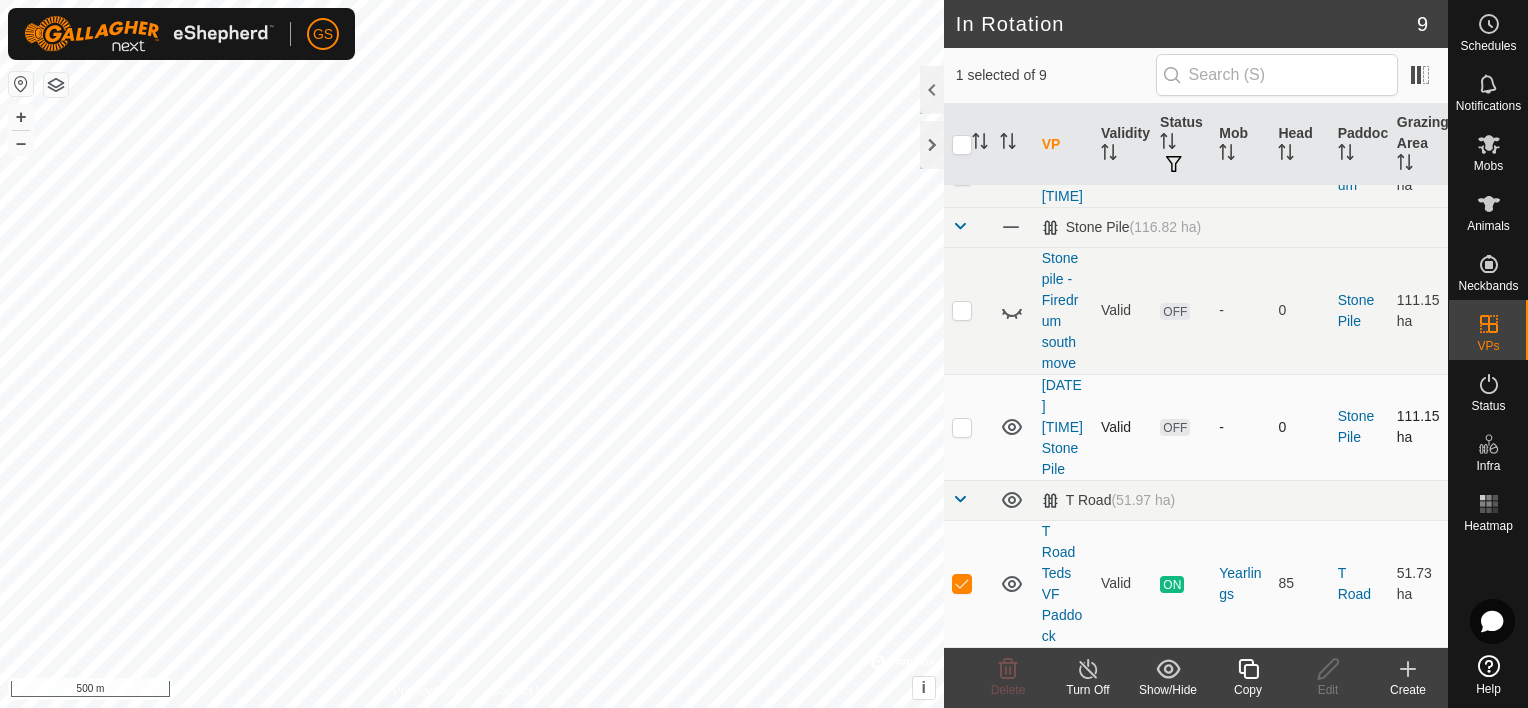 scroll, scrollTop: 732, scrollLeft: 0, axis: vertical 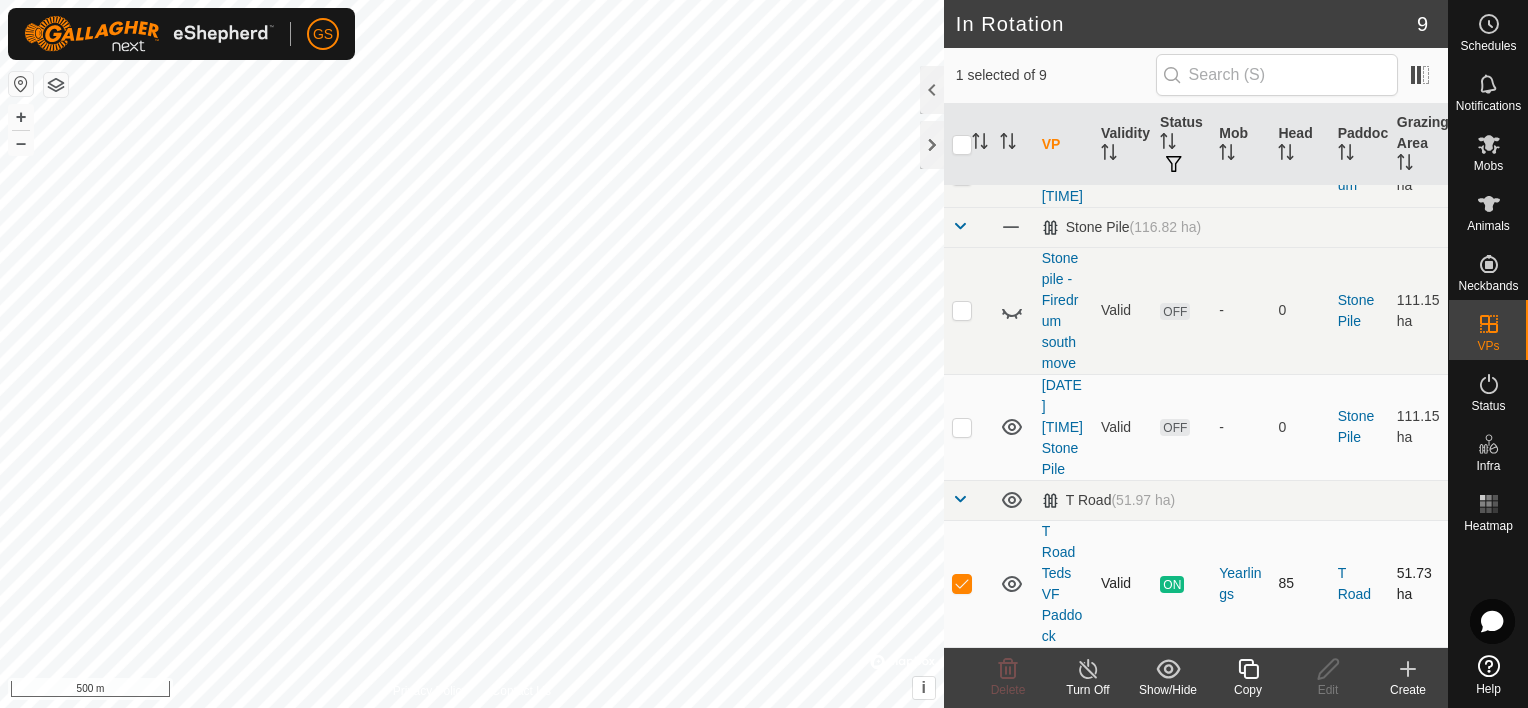 checkbox on "false" 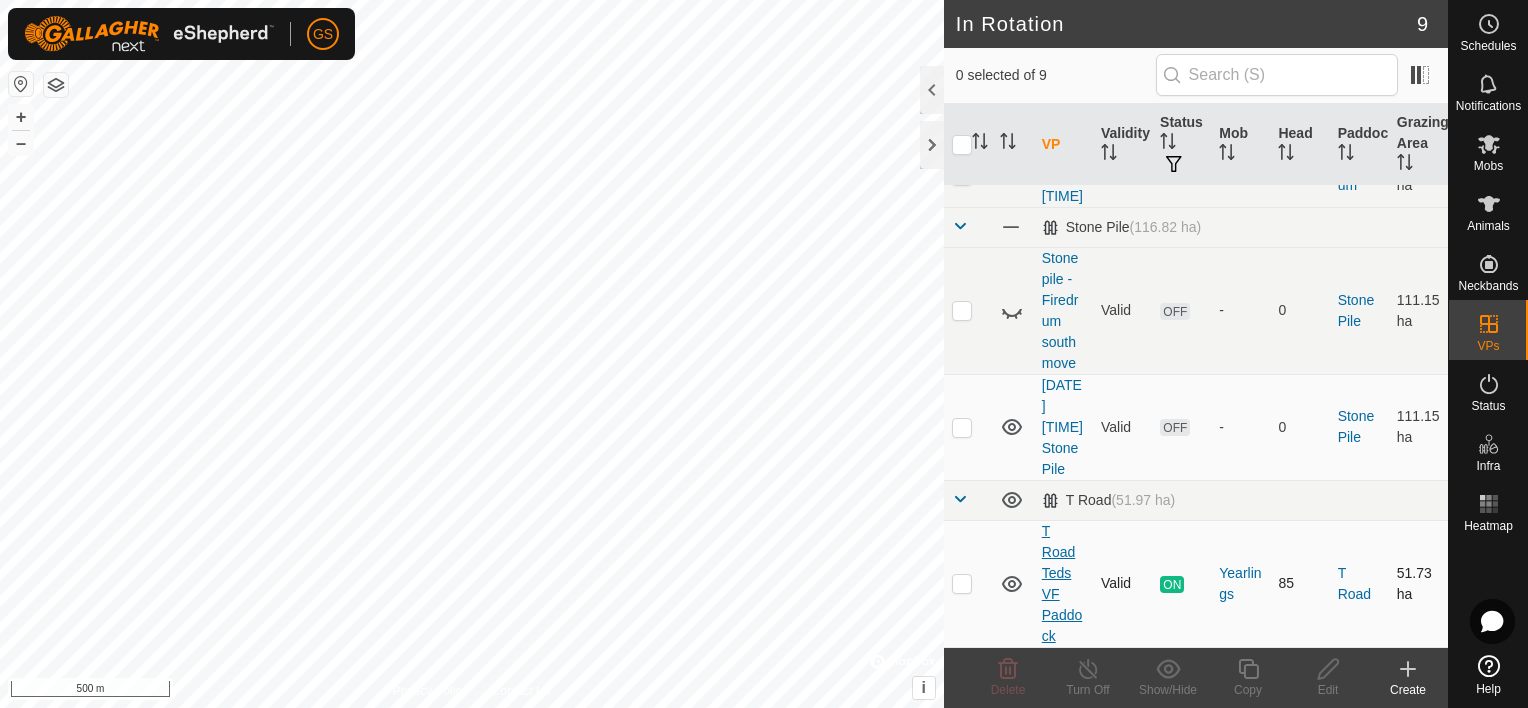 click on "T Road Teds VF Paddock" at bounding box center [1062, 583] 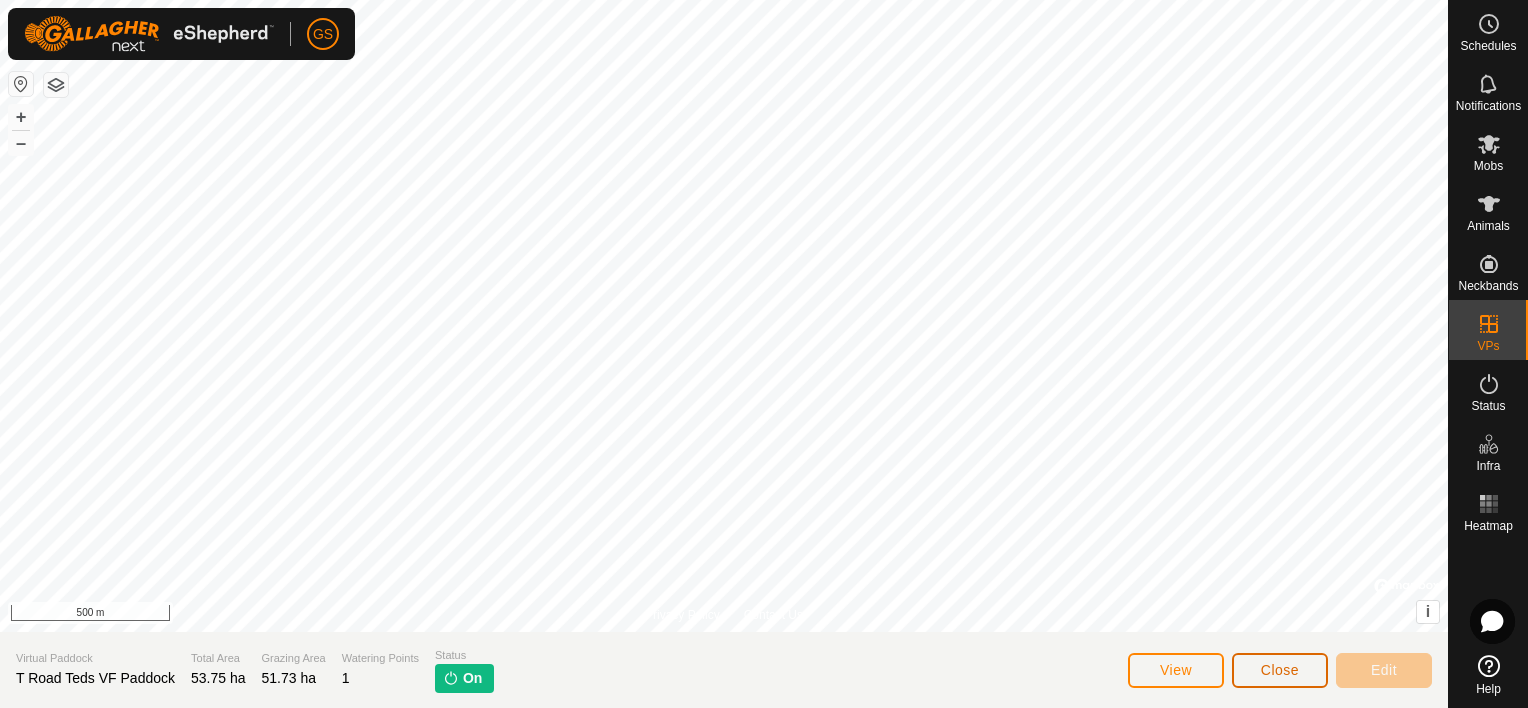 click on "Close" 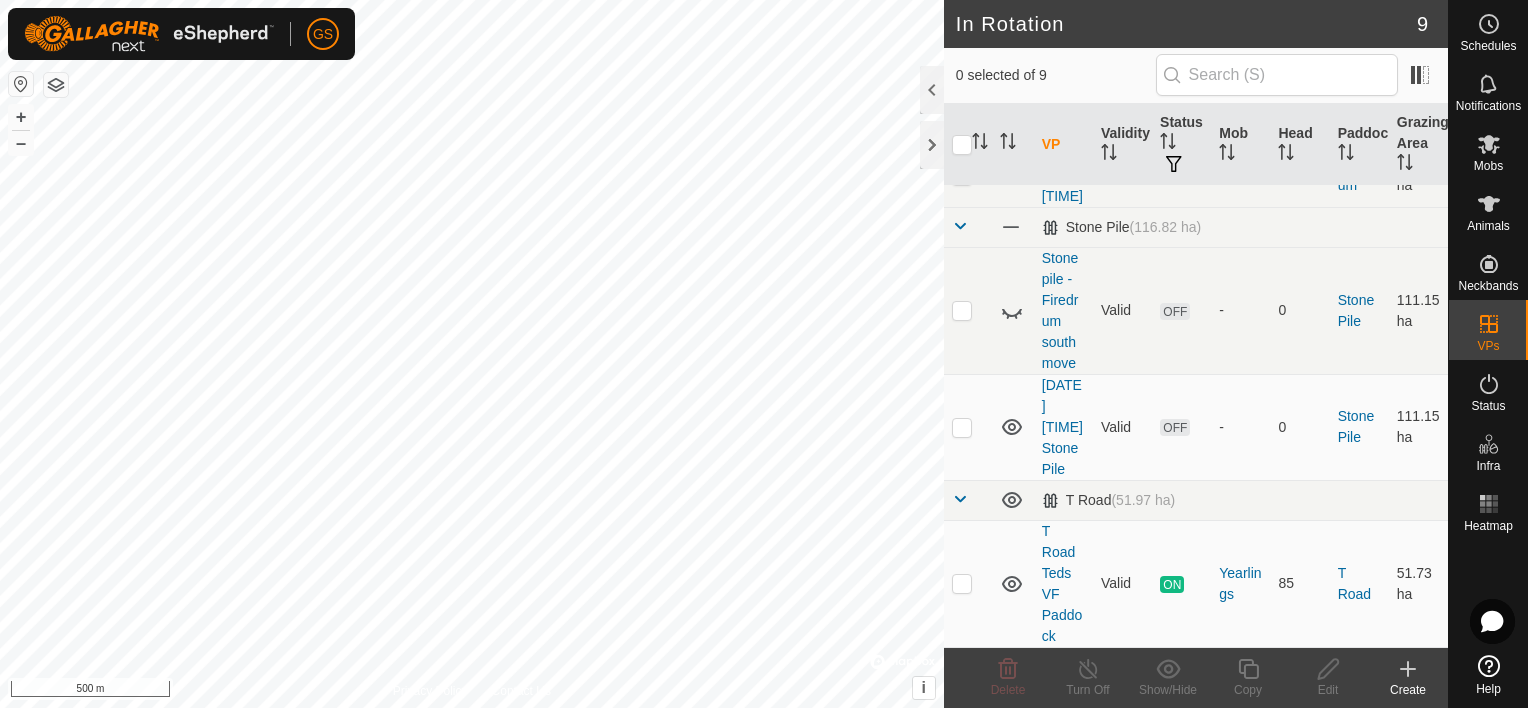 scroll, scrollTop: 732, scrollLeft: 0, axis: vertical 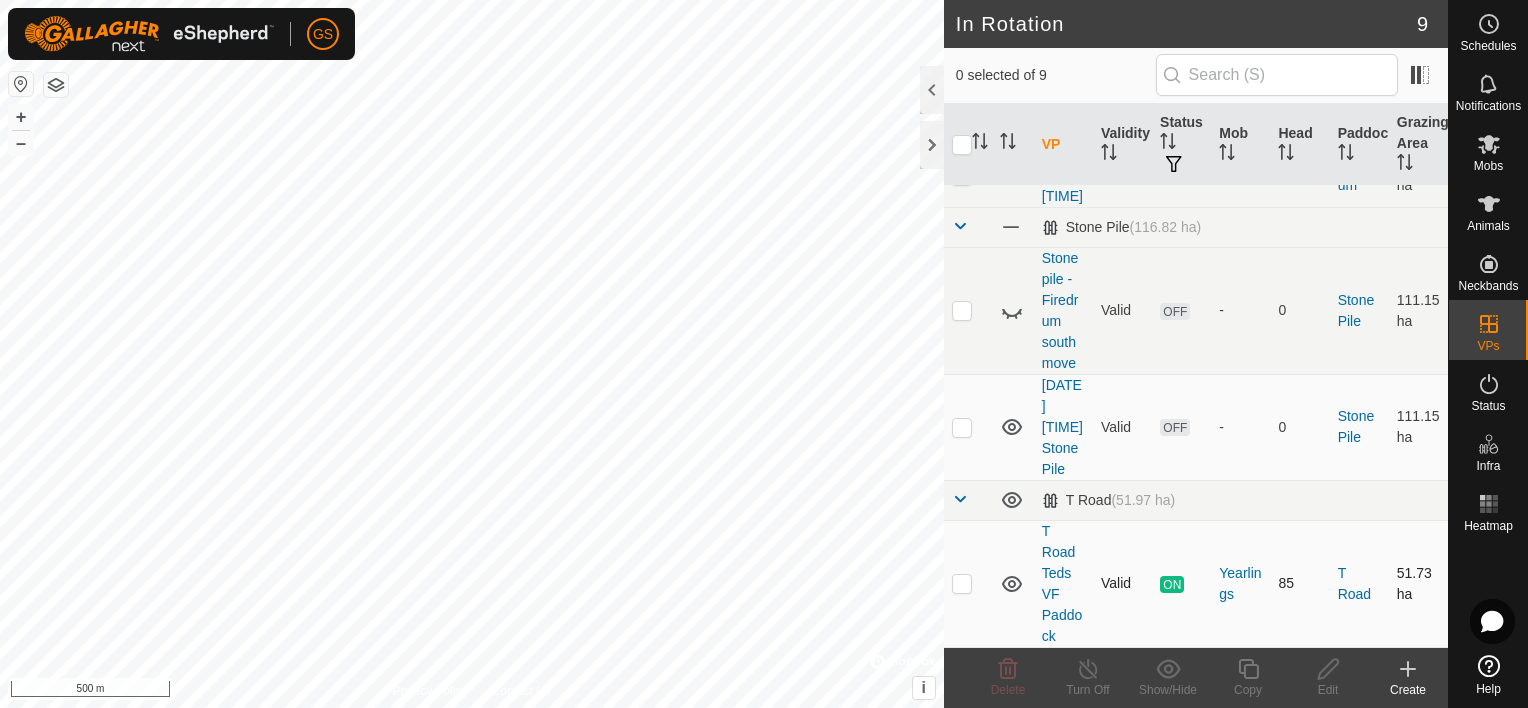 click at bounding box center [968, 583] 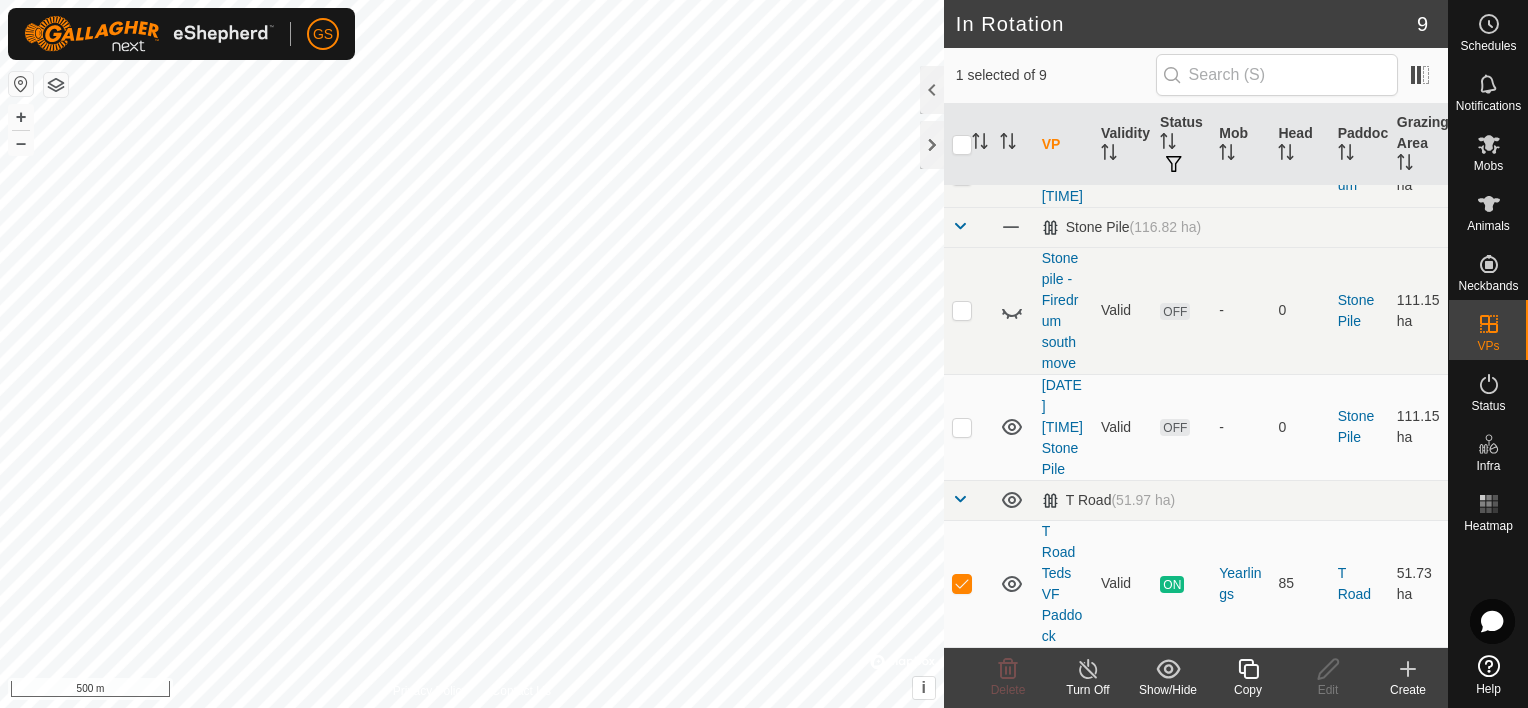 click 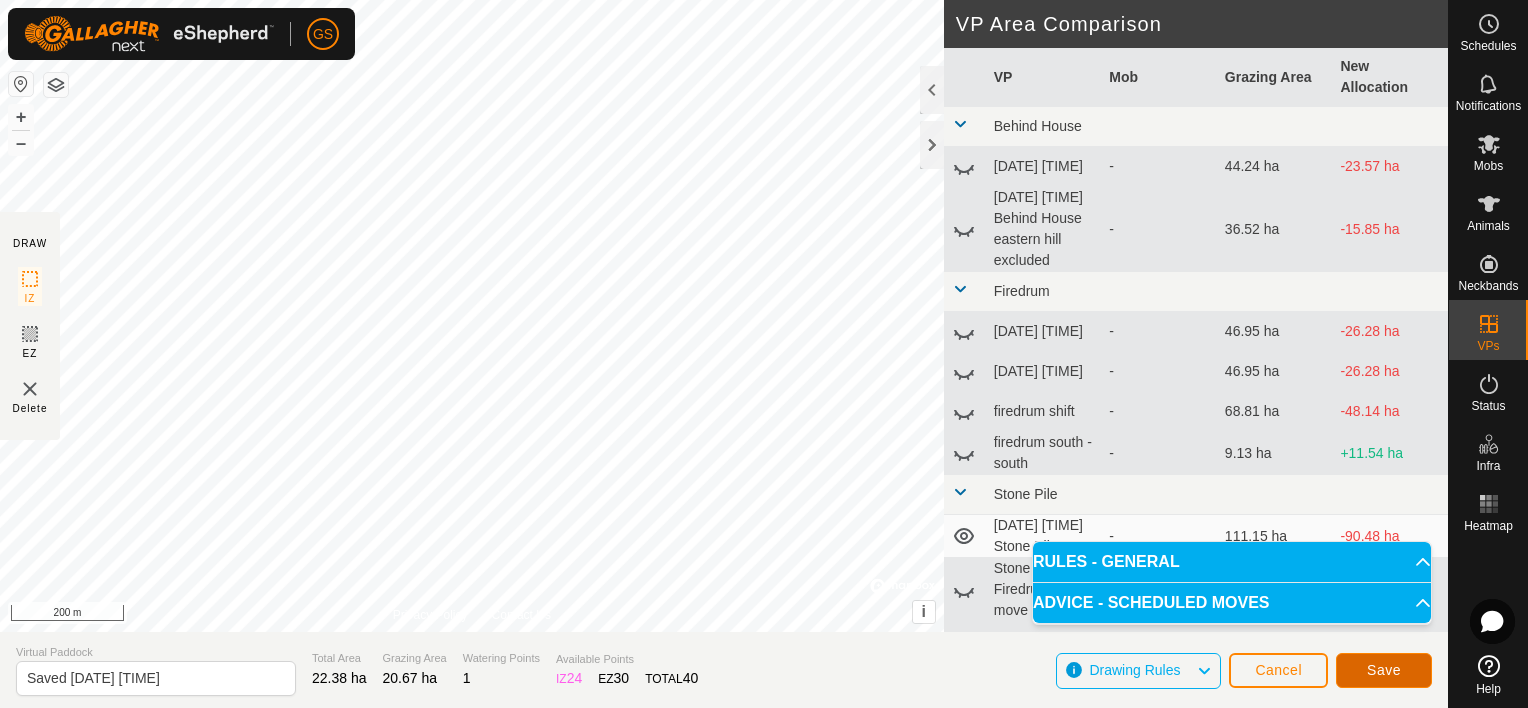 click on "Save" 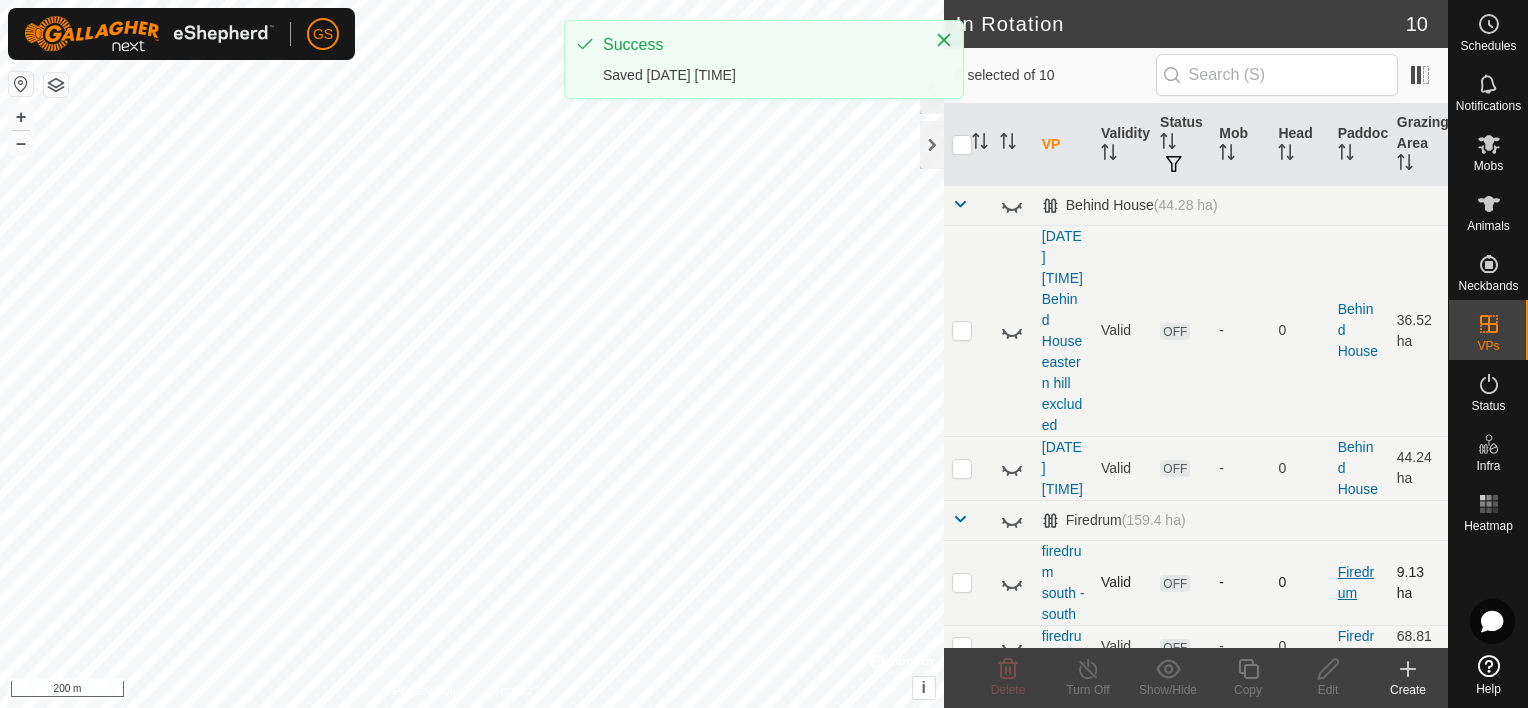 checkbox on "true" 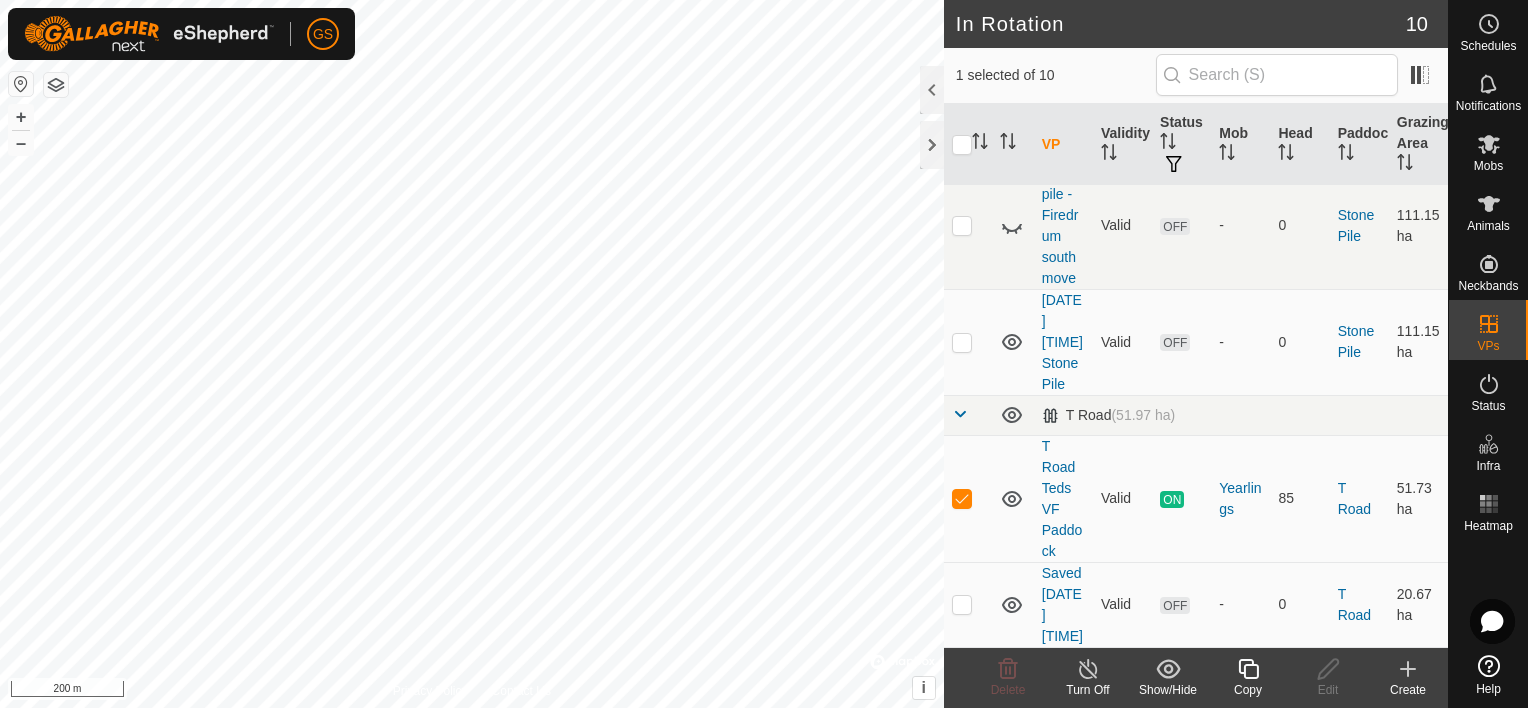 scroll, scrollTop: 817, scrollLeft: 0, axis: vertical 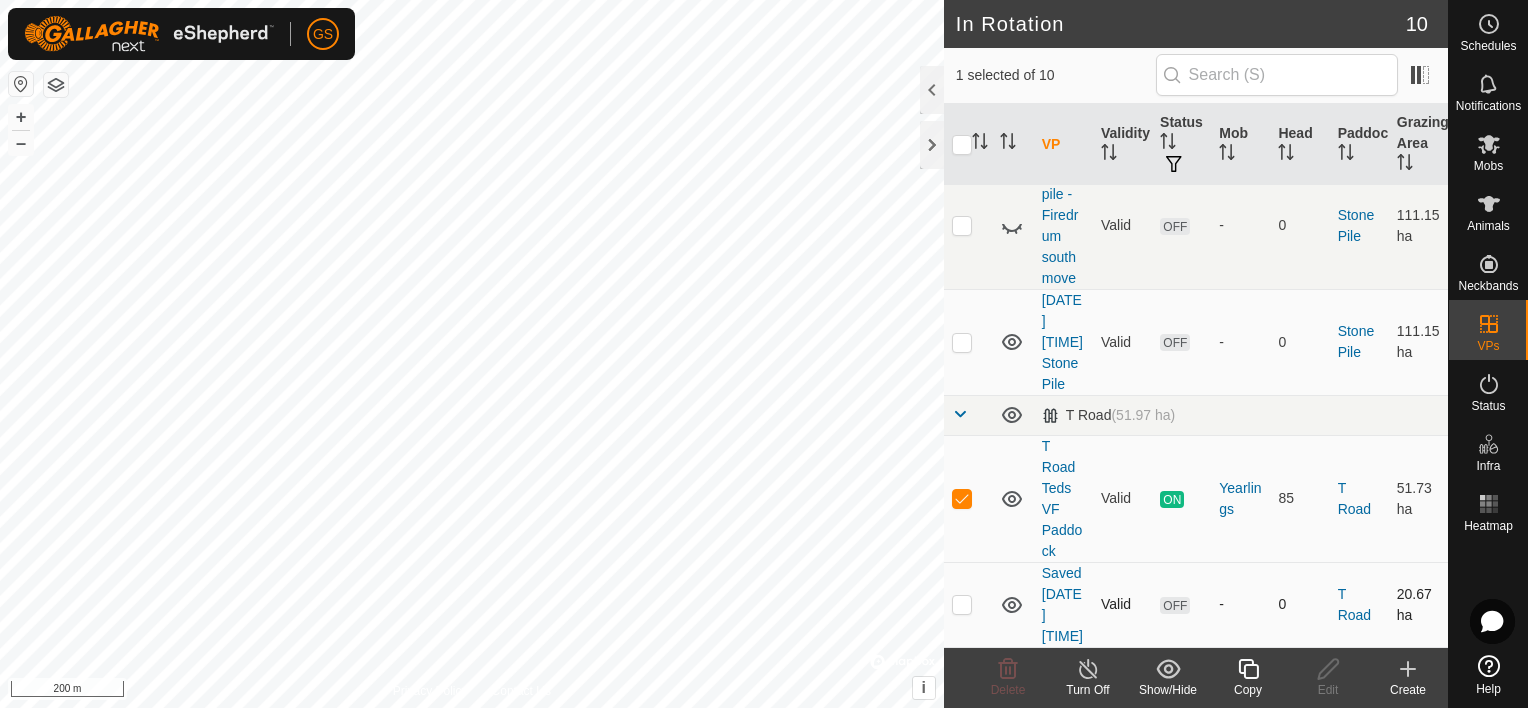 click at bounding box center [962, 604] 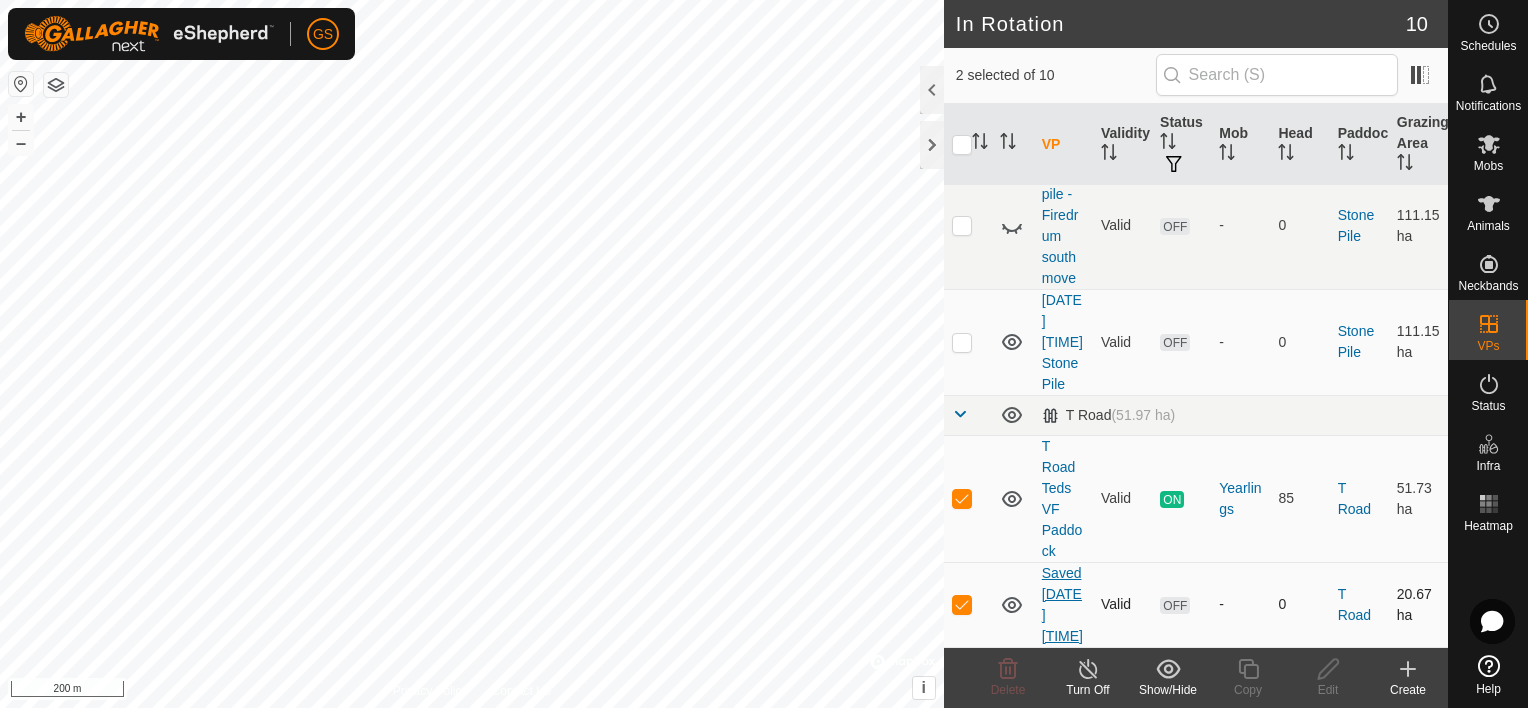click on "Saved [DATE] [TIME]" at bounding box center [1062, 604] 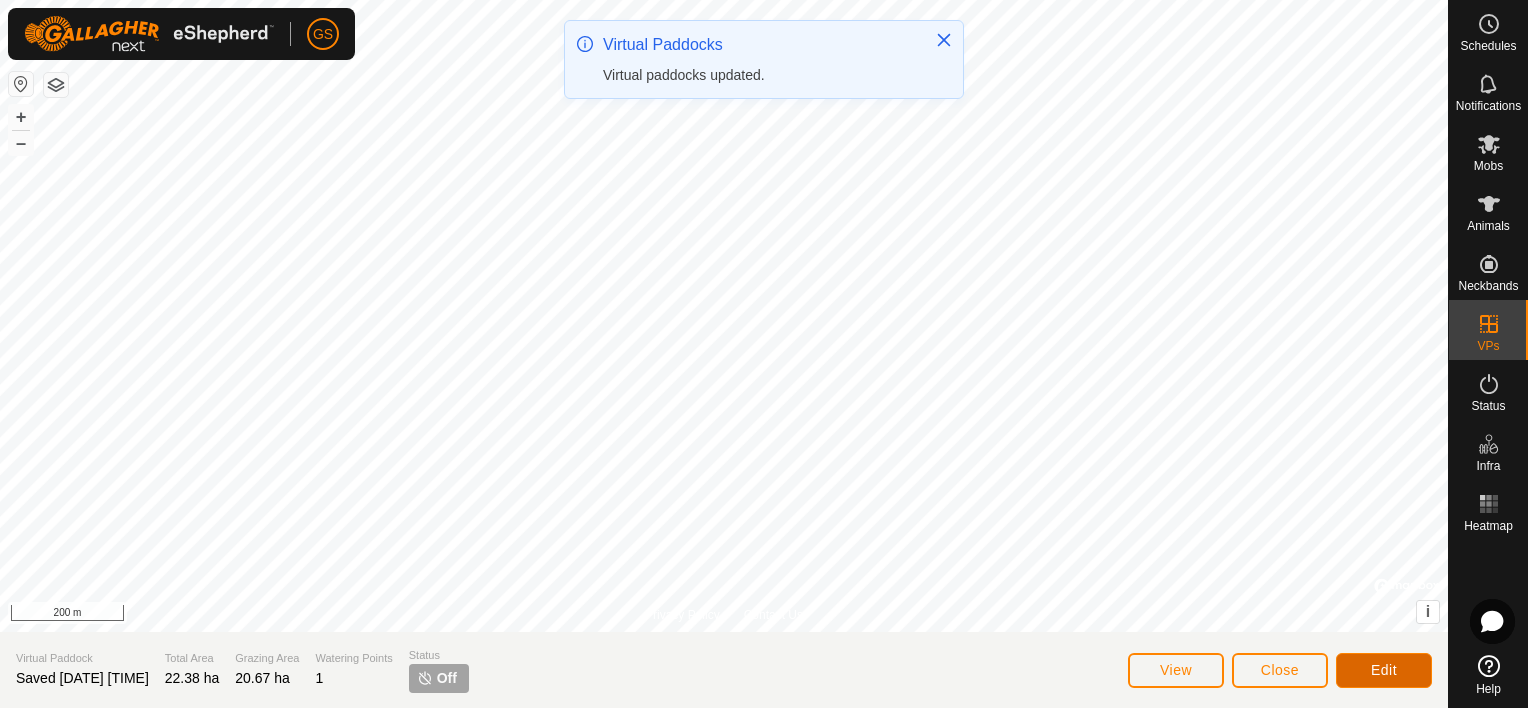 click on "Edit" 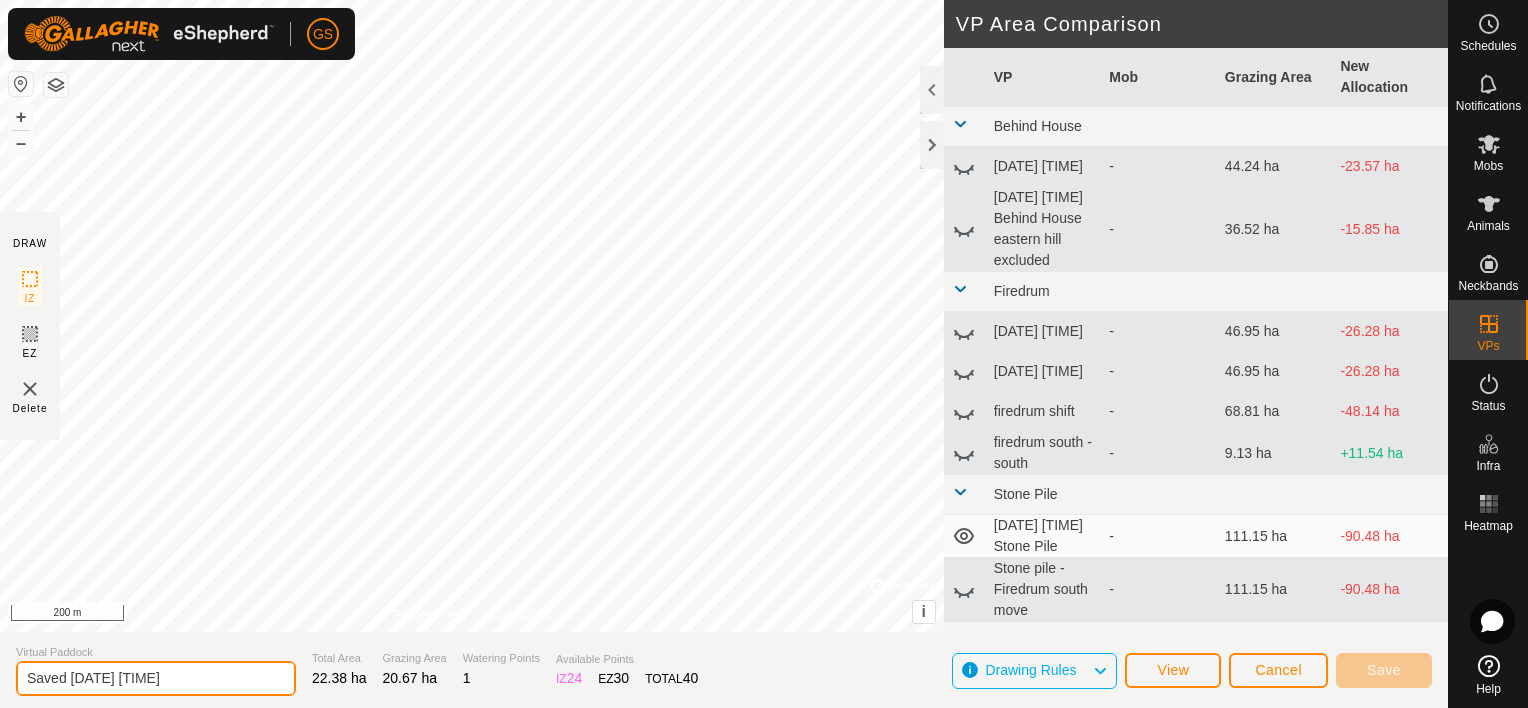 drag, startPoint x: 158, startPoint y: 678, endPoint x: 0, endPoint y: 685, distance: 158.15498 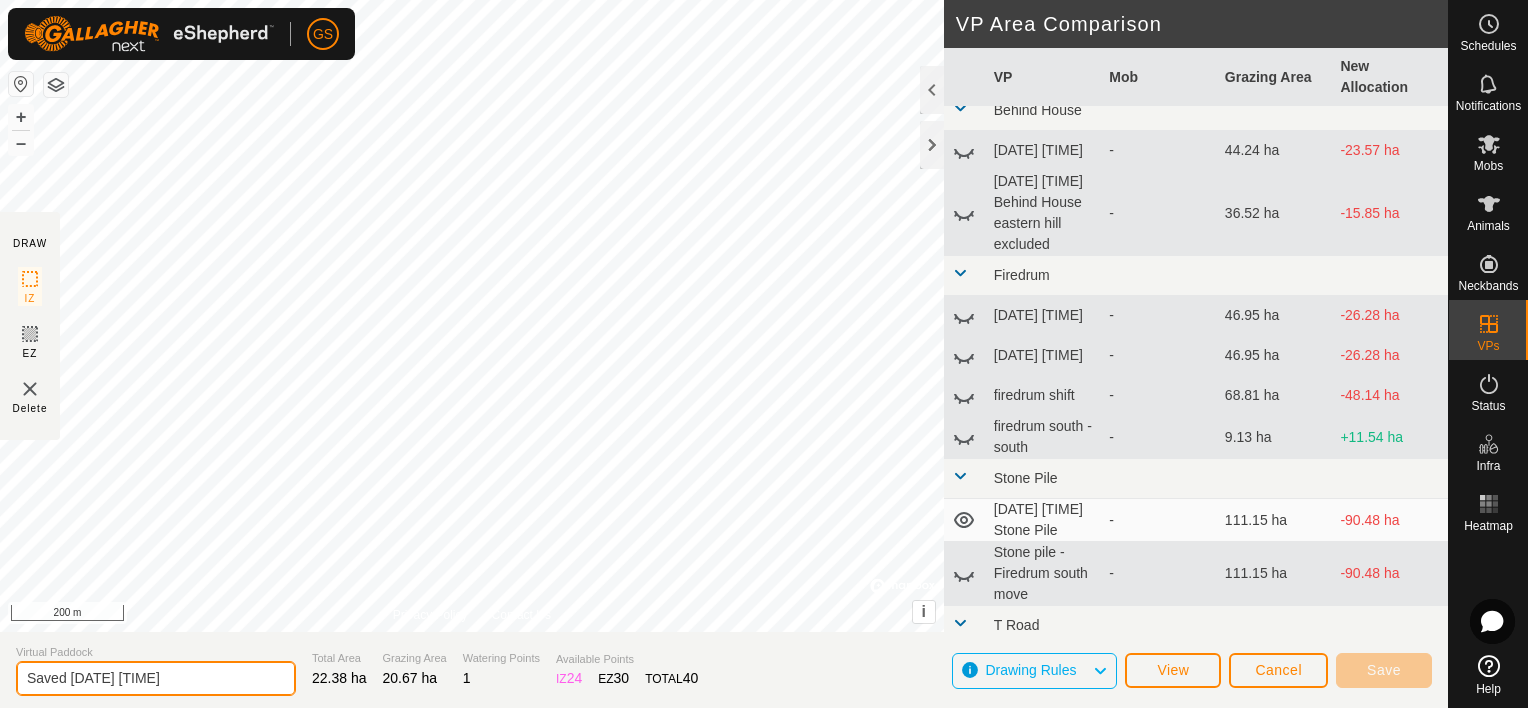 scroll, scrollTop: 32, scrollLeft: 0, axis: vertical 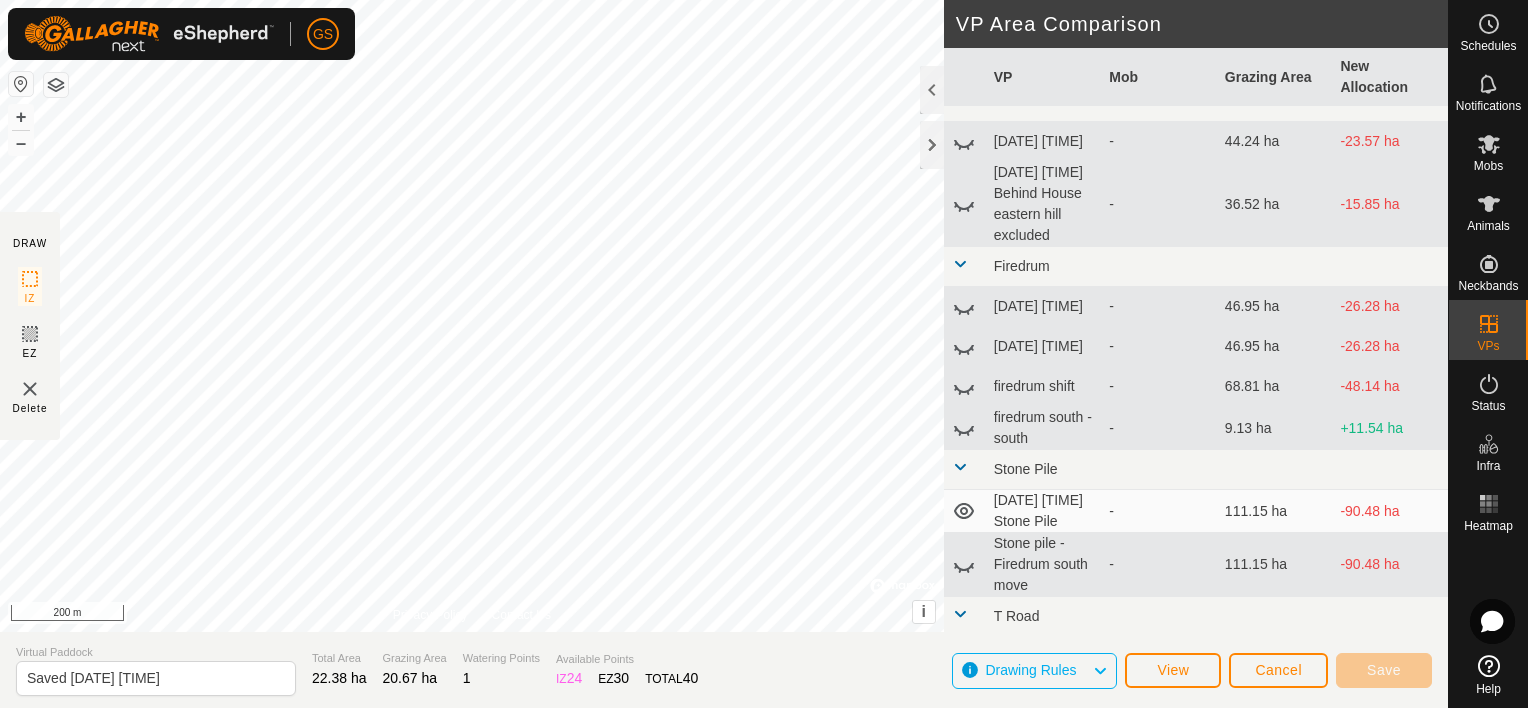 click at bounding box center [960, 614] 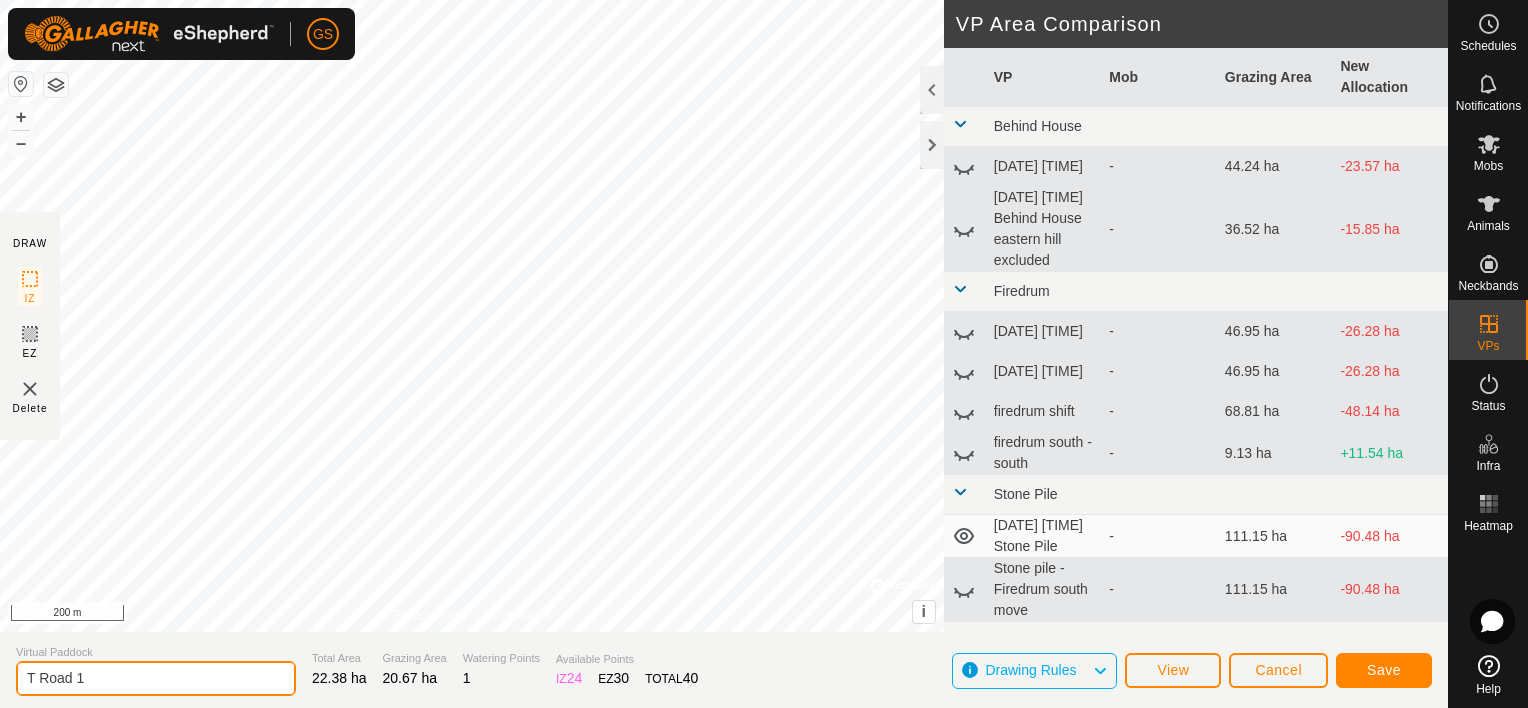 type on "T Road 1" 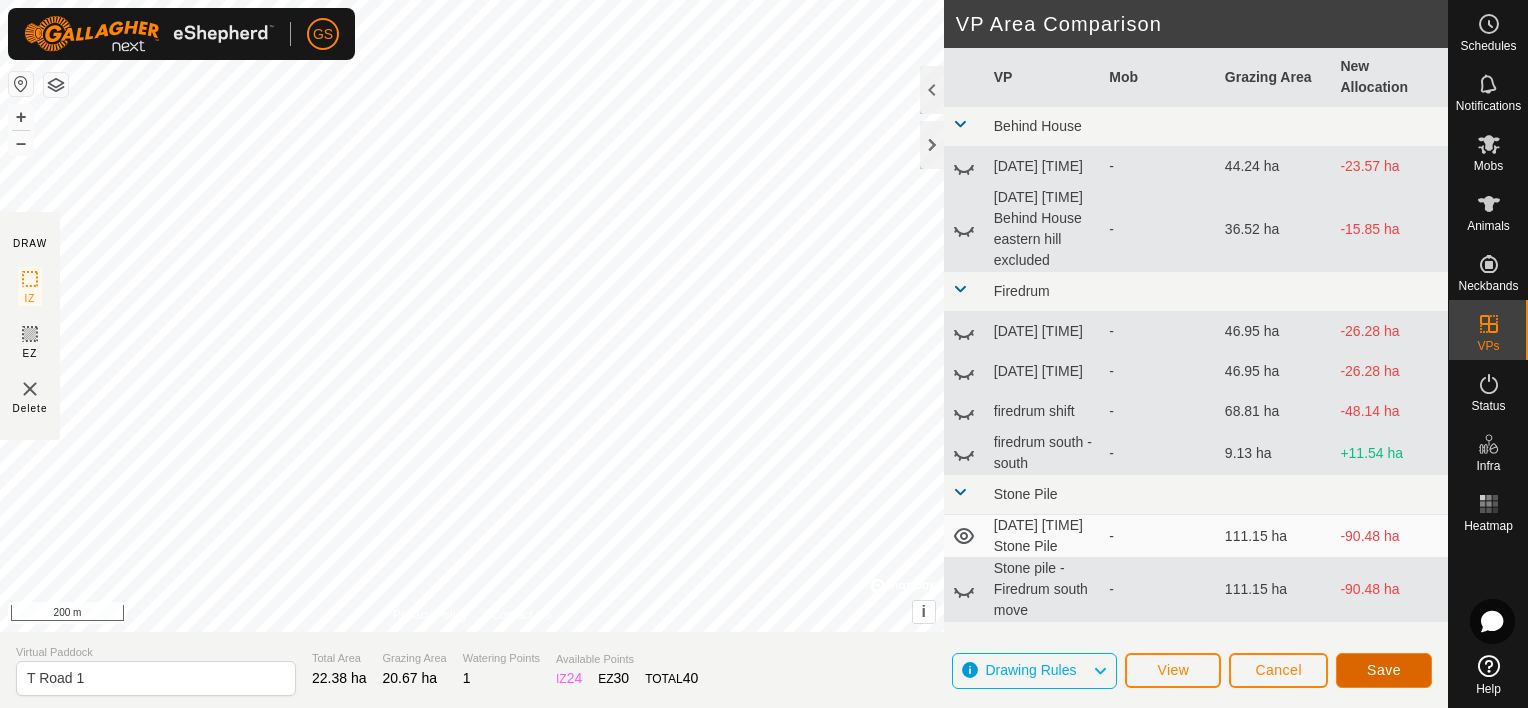 click on "Save" 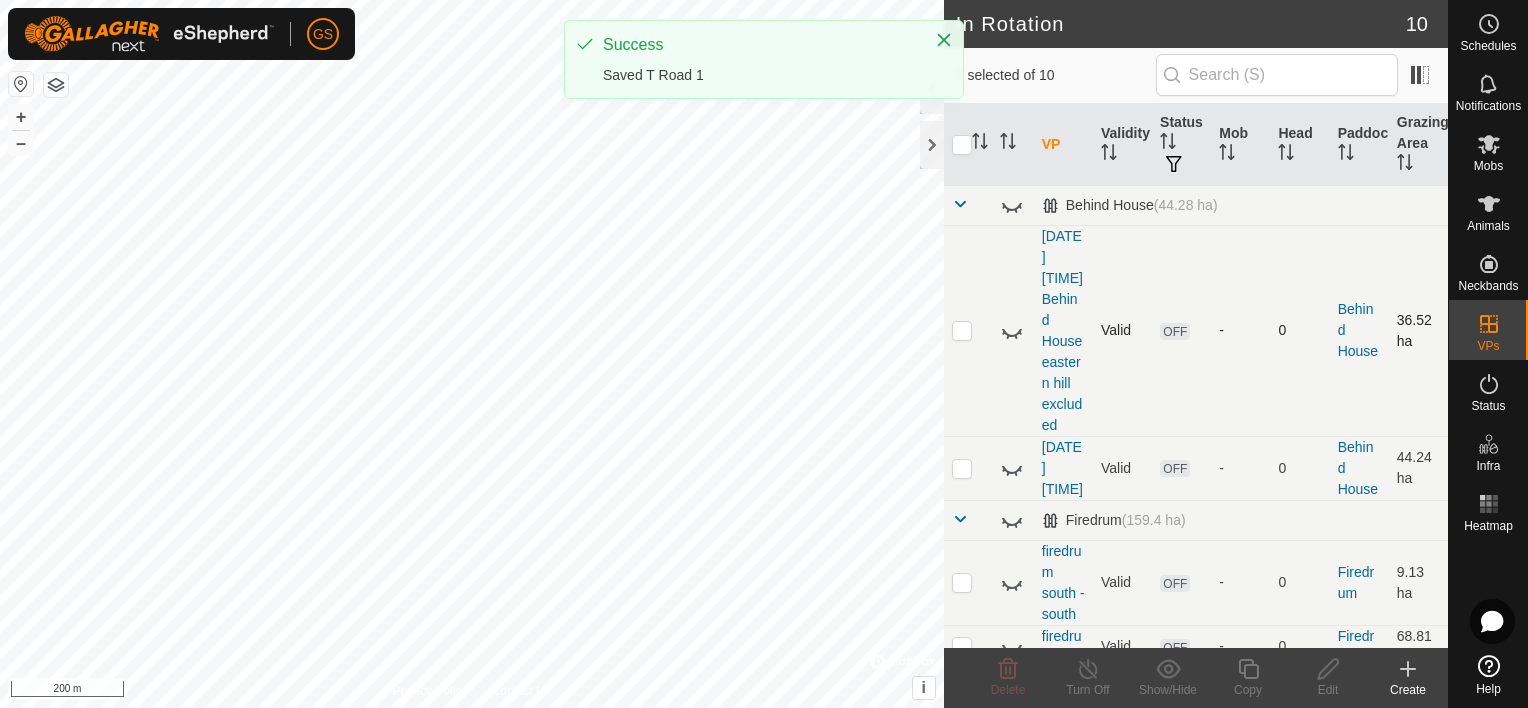 checkbox on "true" 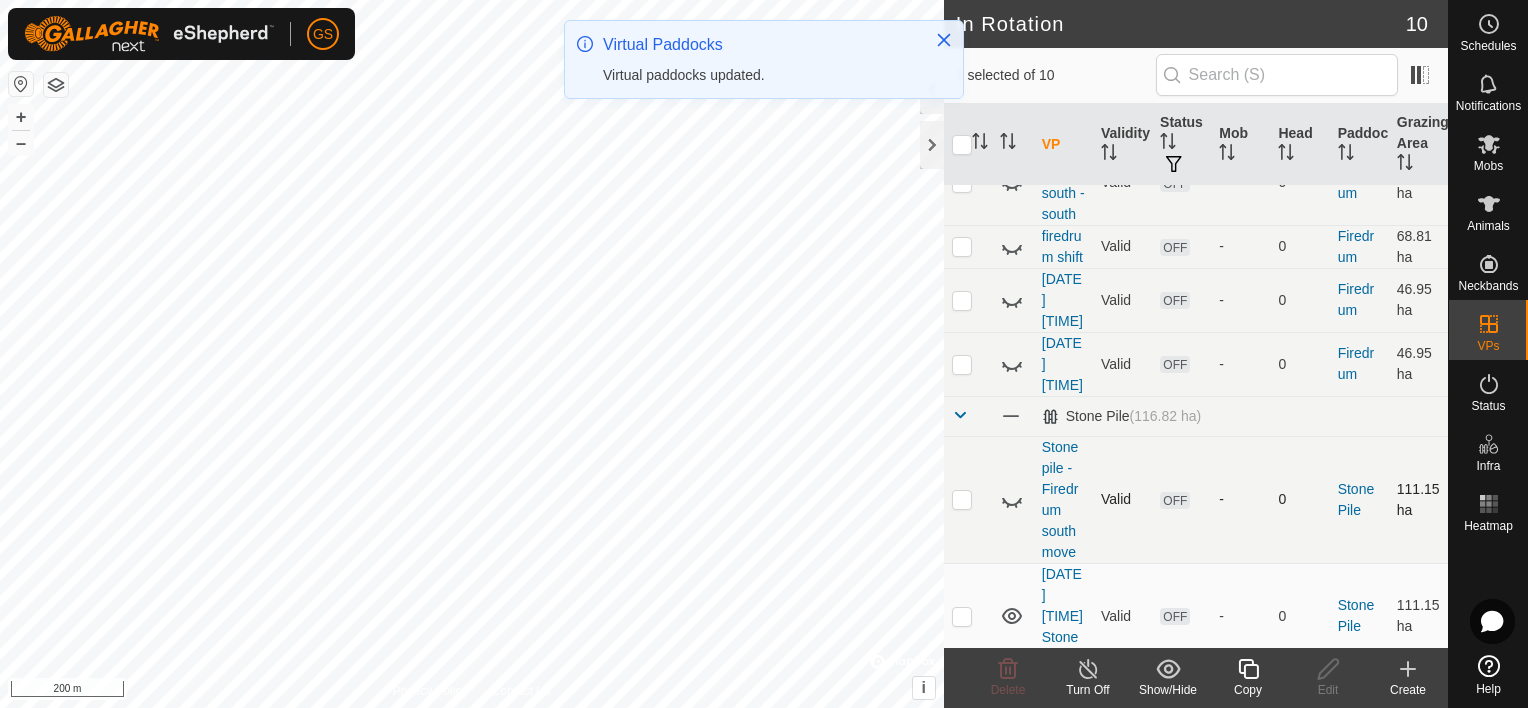 scroll, scrollTop: 796, scrollLeft: 0, axis: vertical 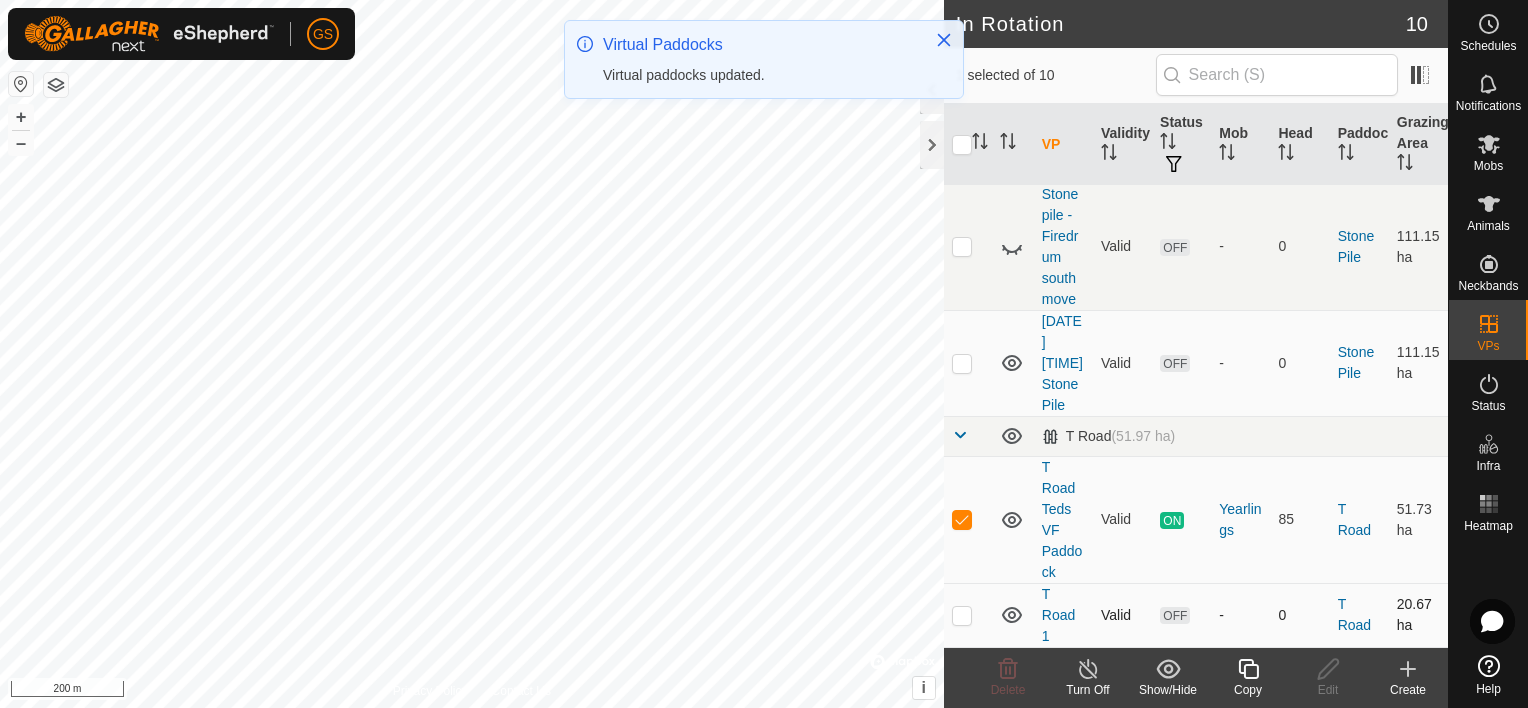 click at bounding box center [962, 615] 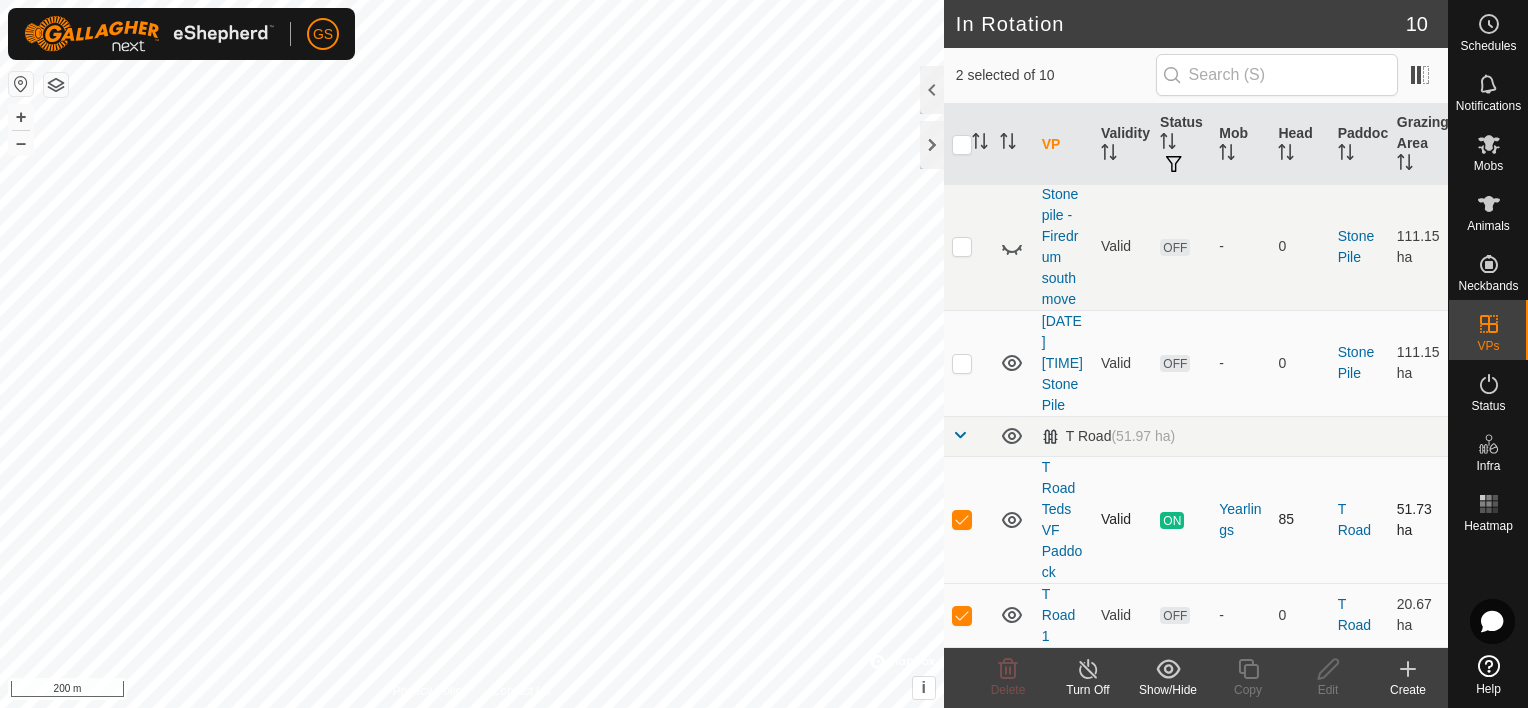 click at bounding box center [968, 519] 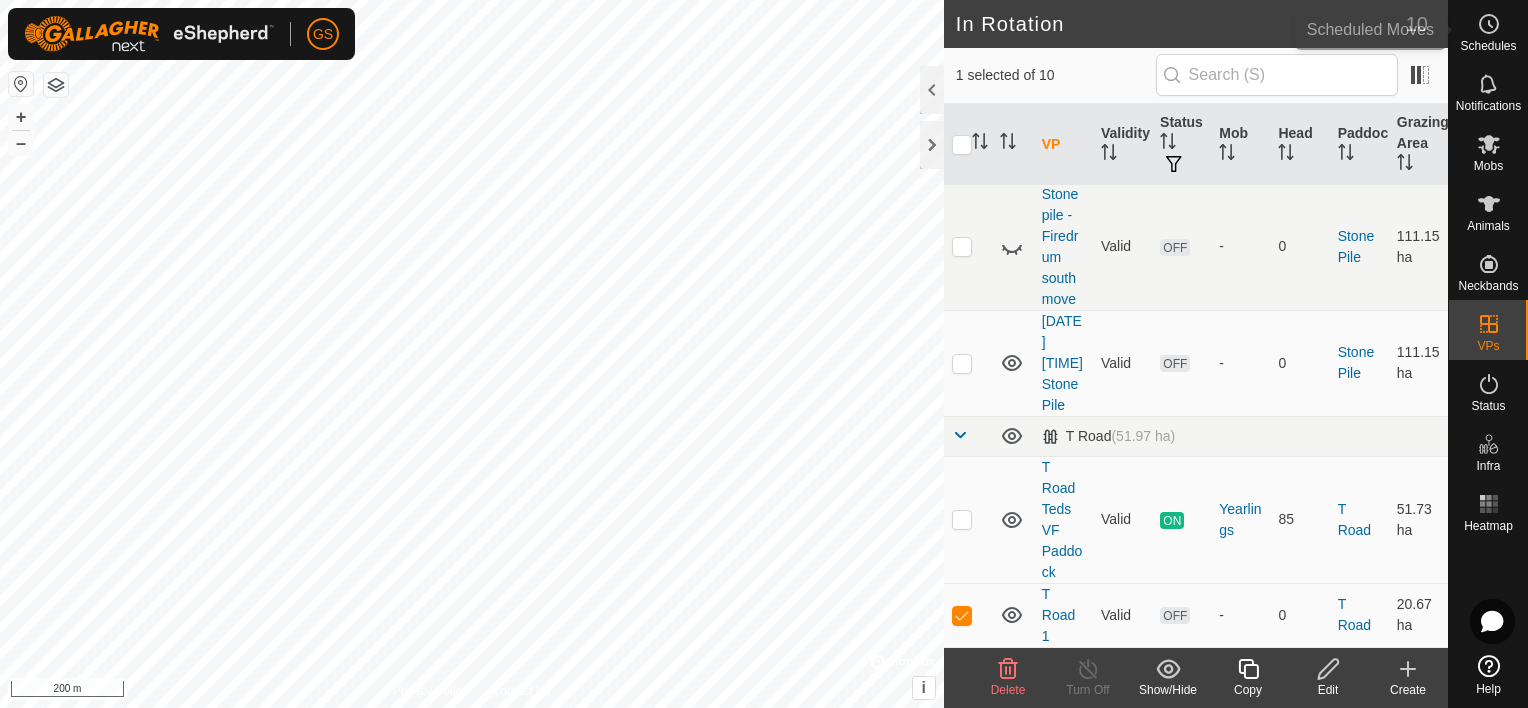 click on "Schedules" at bounding box center [1488, 46] 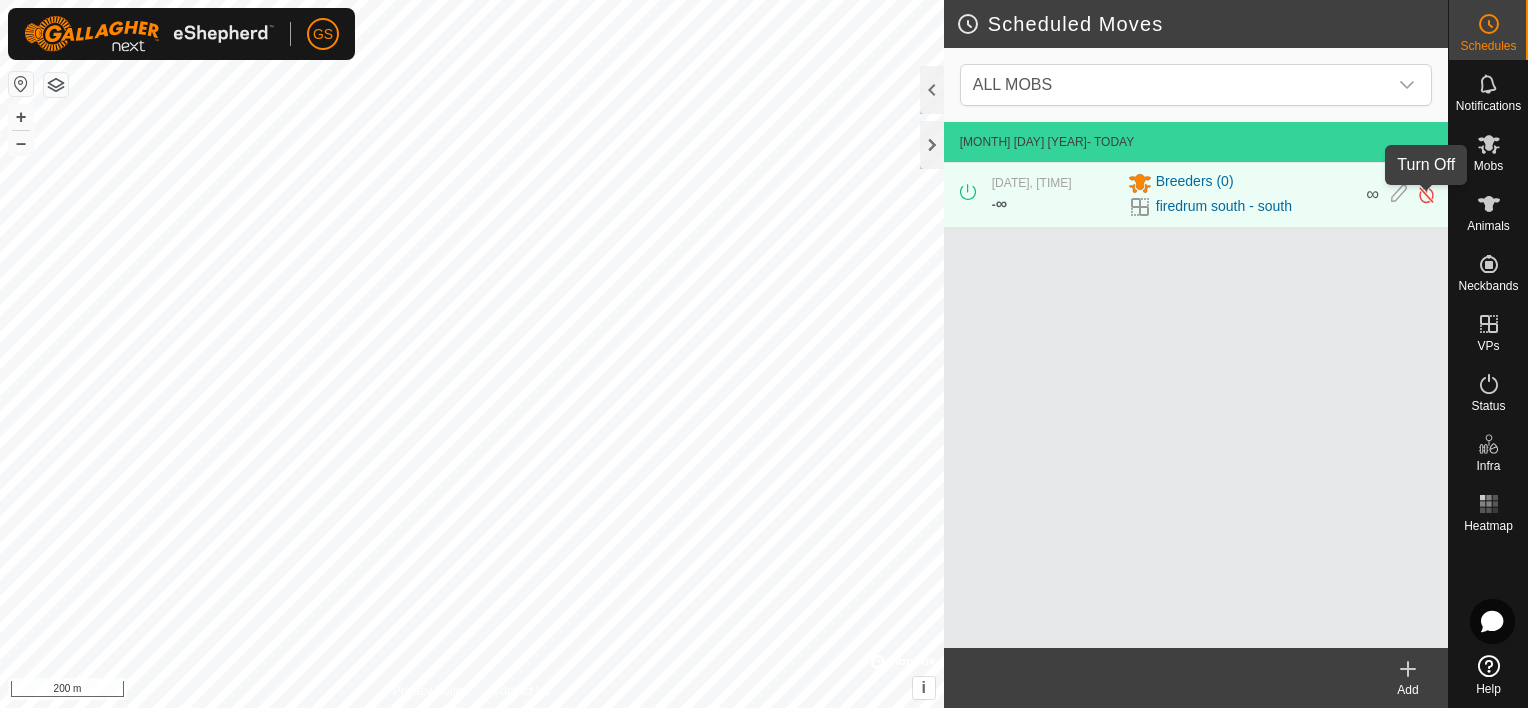 click at bounding box center (1426, 194) 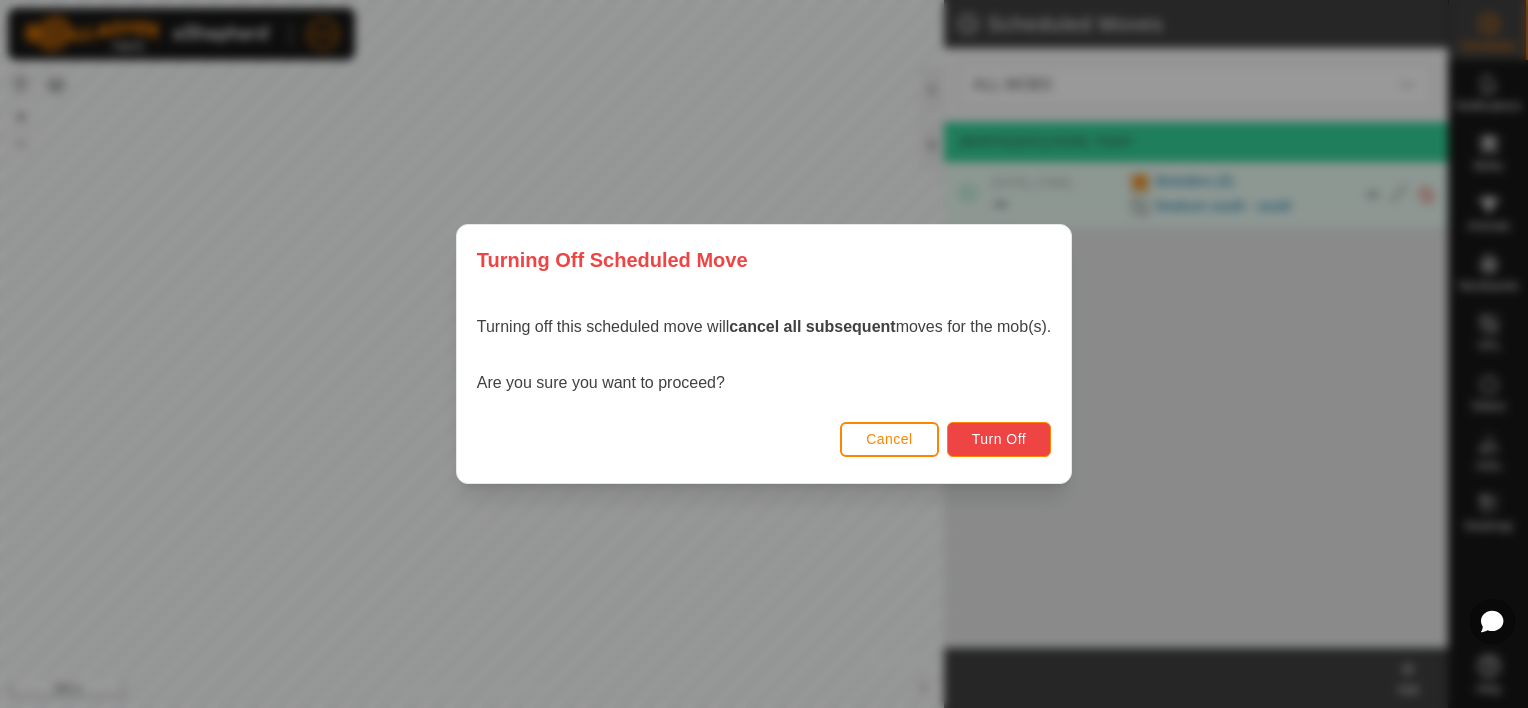 click on "Turn Off" at bounding box center (999, 439) 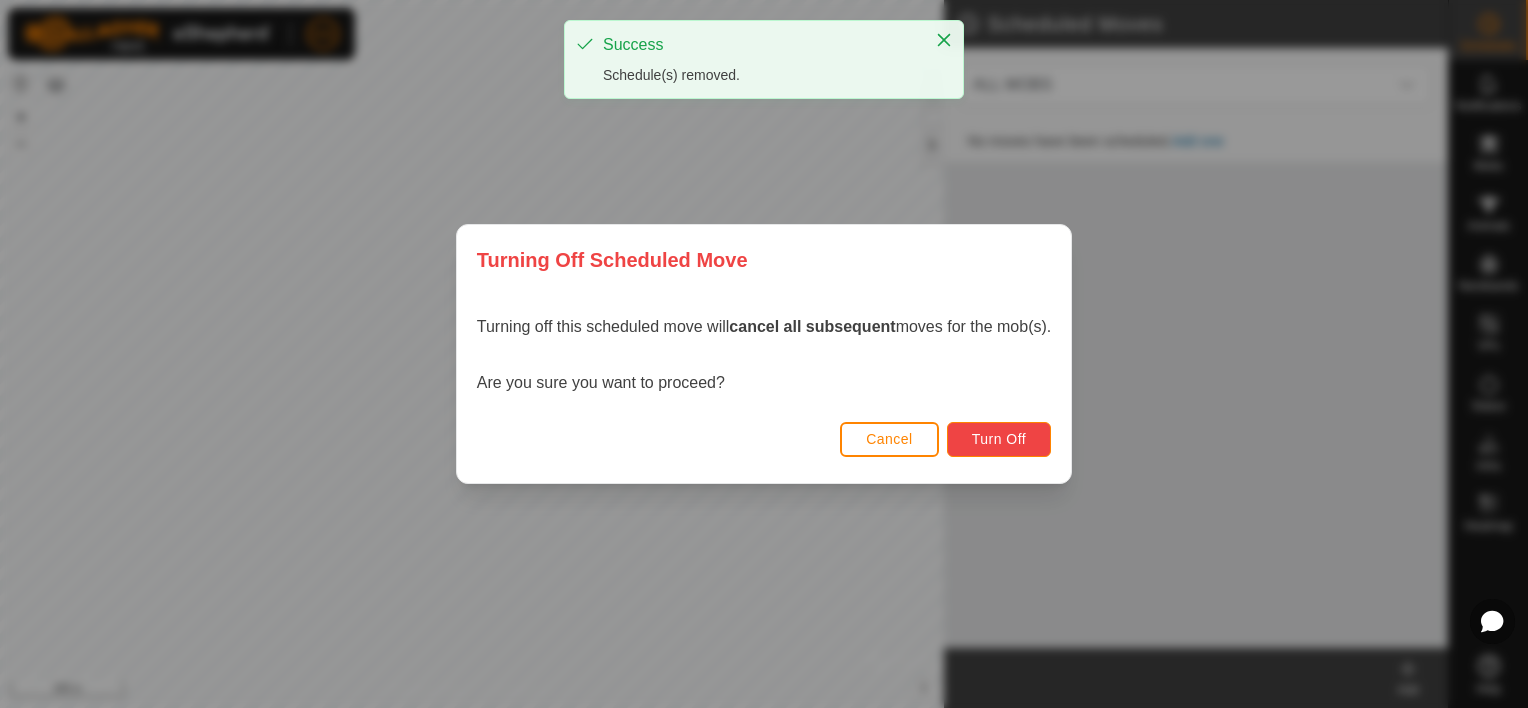 click on "Turn Off" at bounding box center [999, 439] 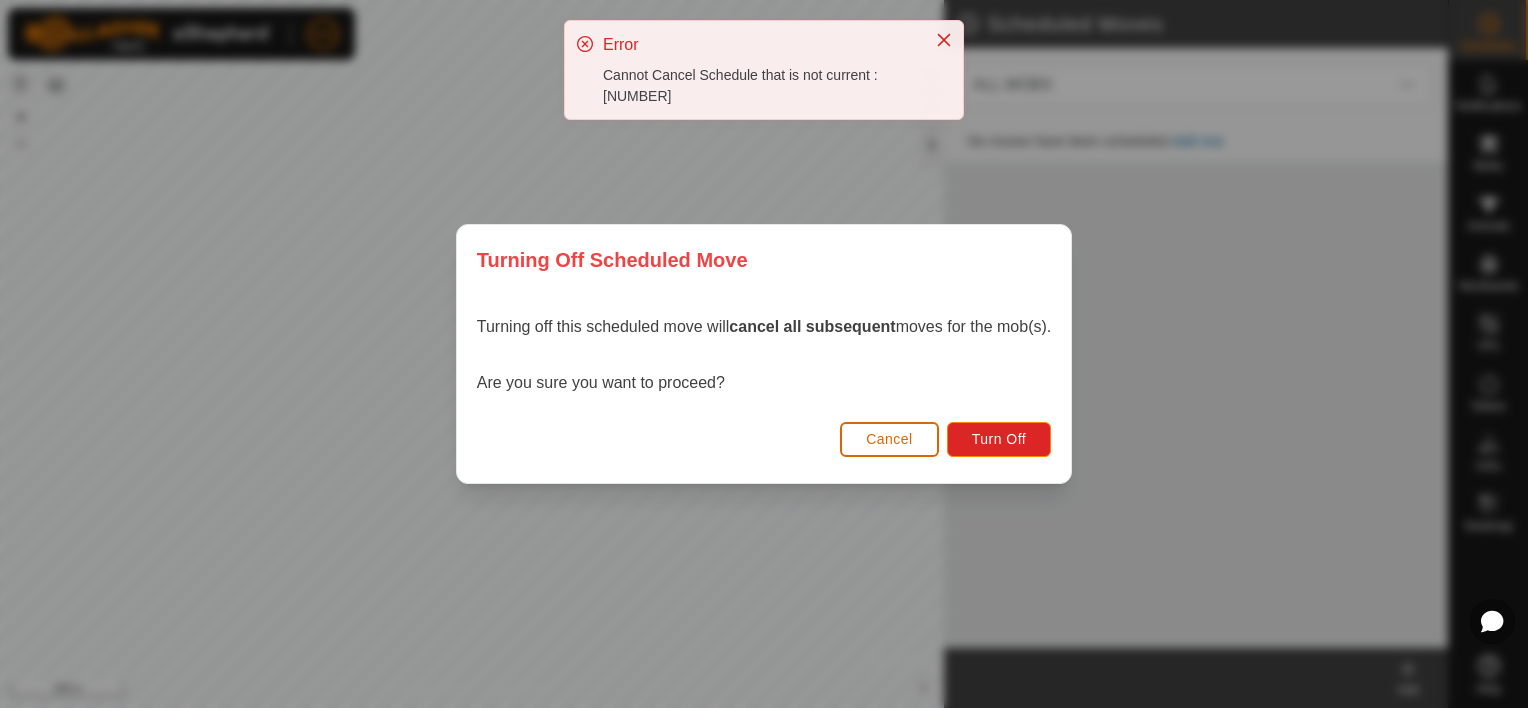 click on "Cancel" at bounding box center (889, 439) 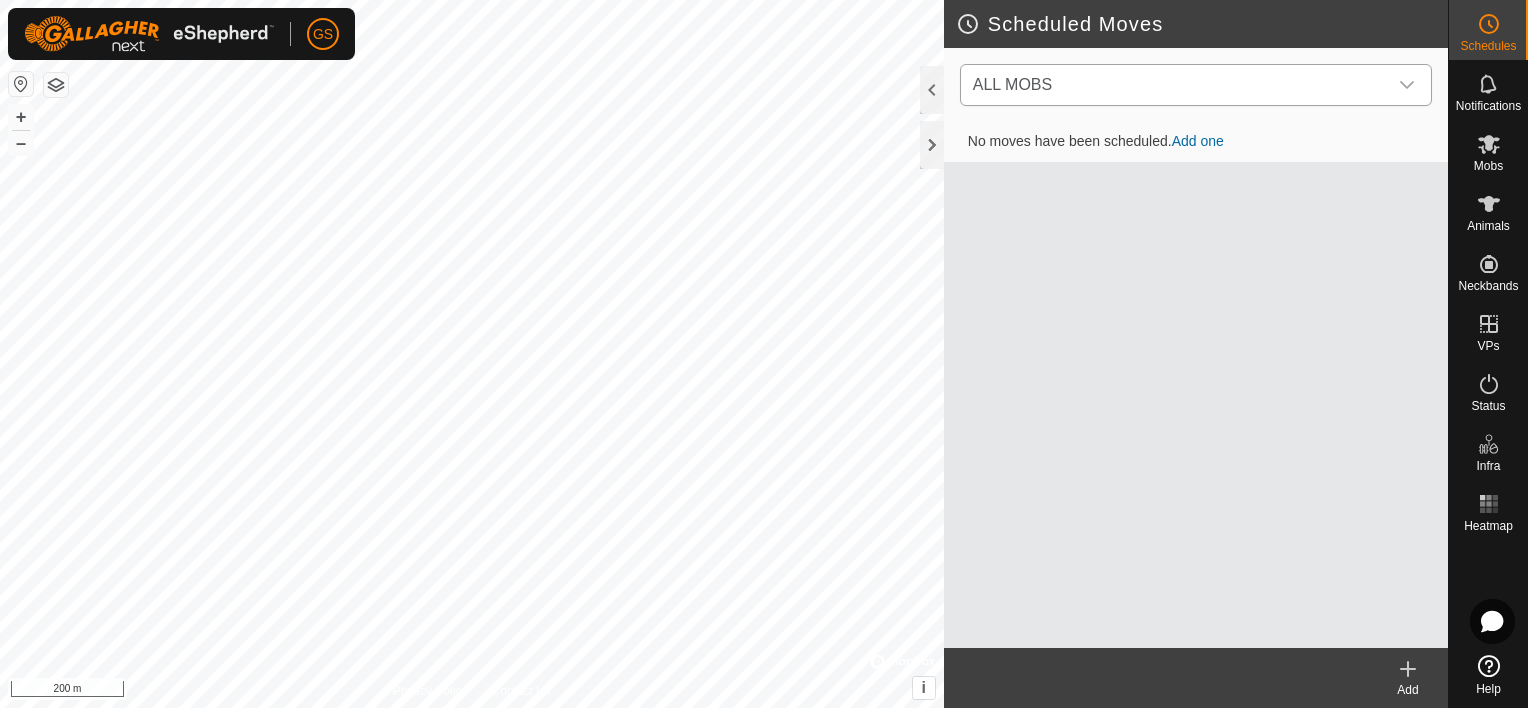 click on "ALL MOBS" at bounding box center [1176, 85] 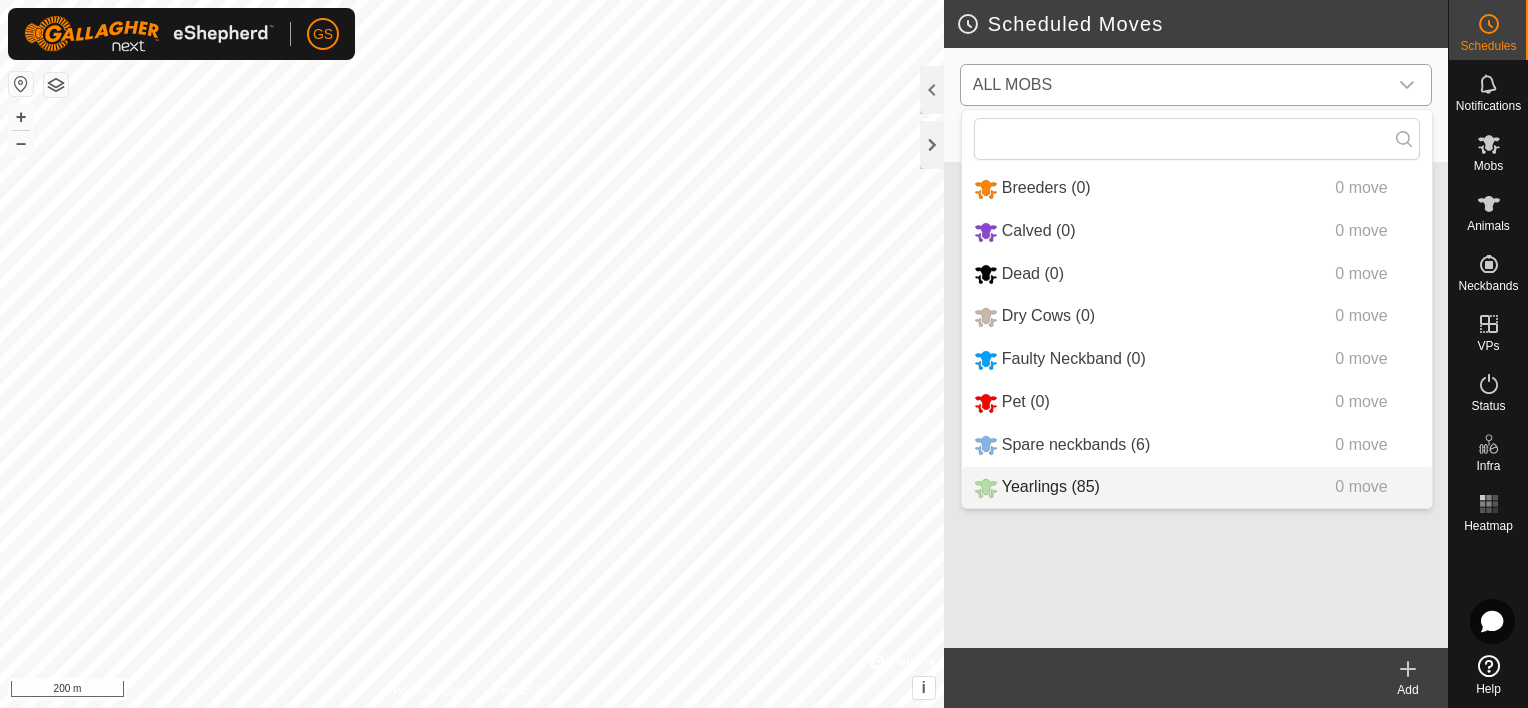 click on "Yearlings (85) 0 move" at bounding box center [1197, 487] 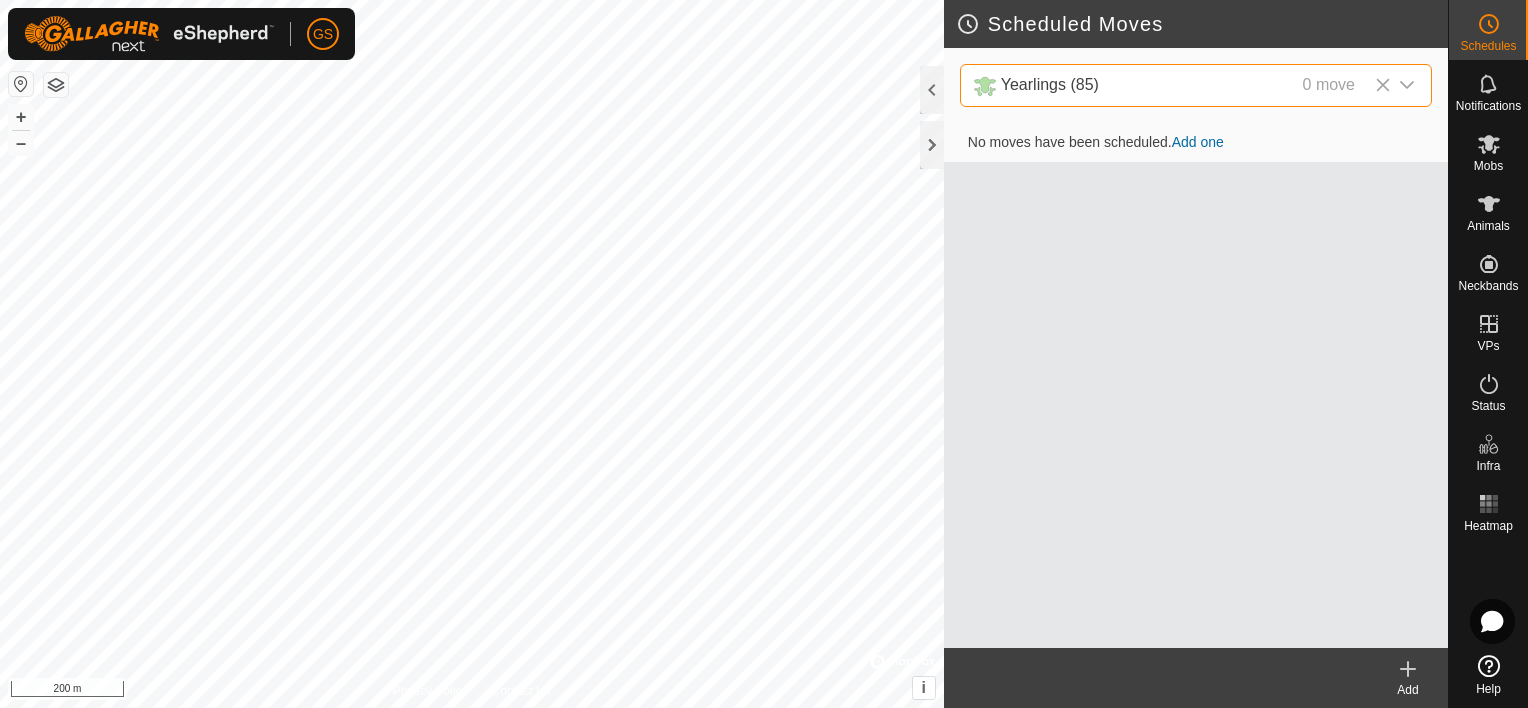 click 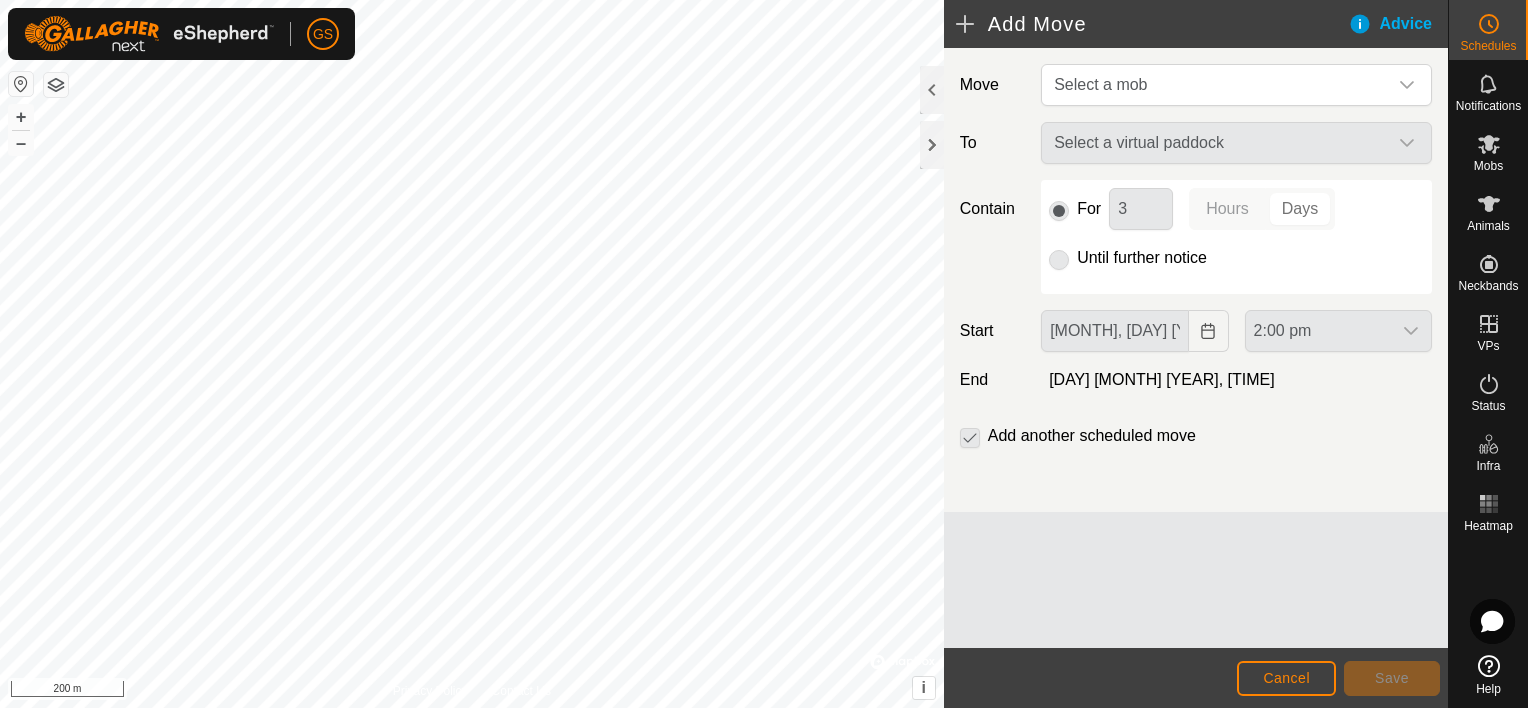 click on "Select a virtual paddock" 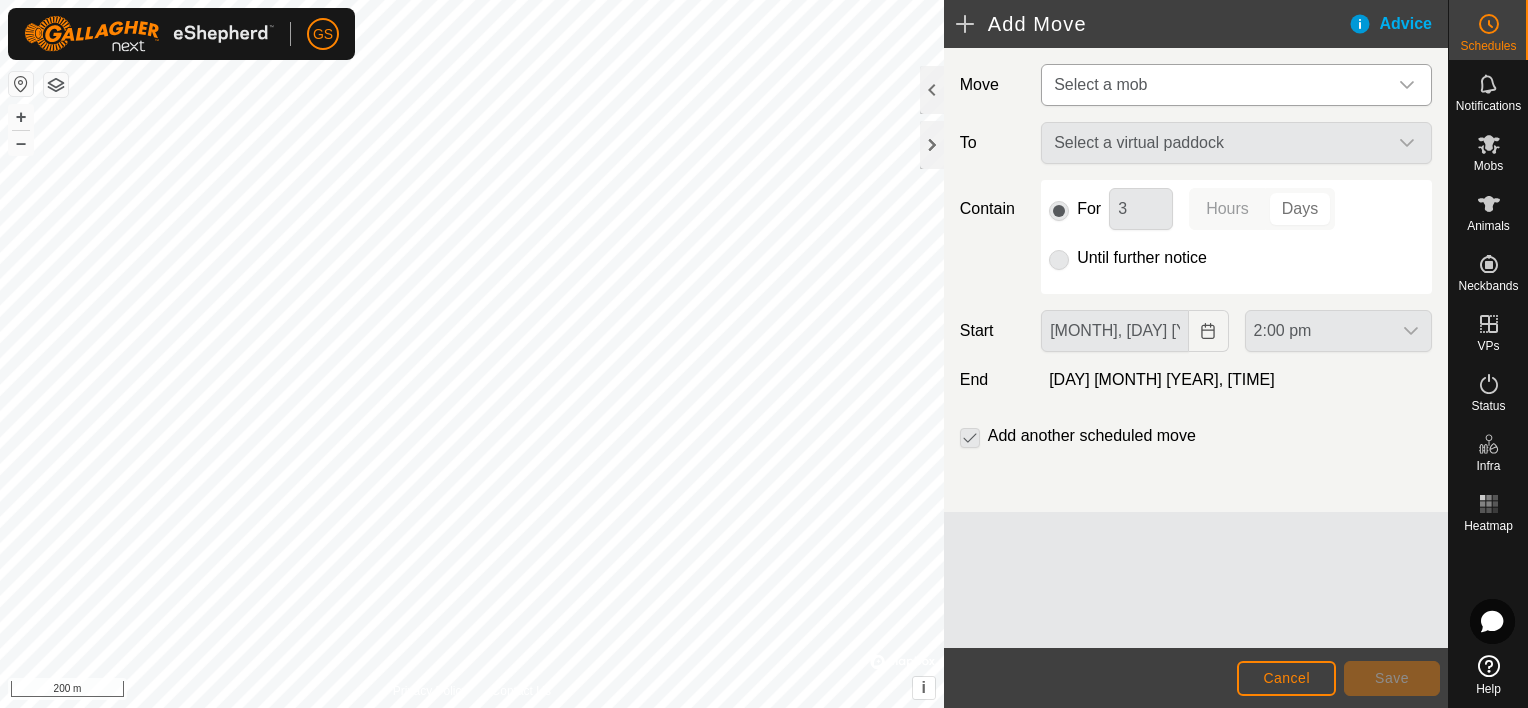 click on "Select a mob" at bounding box center [1216, 85] 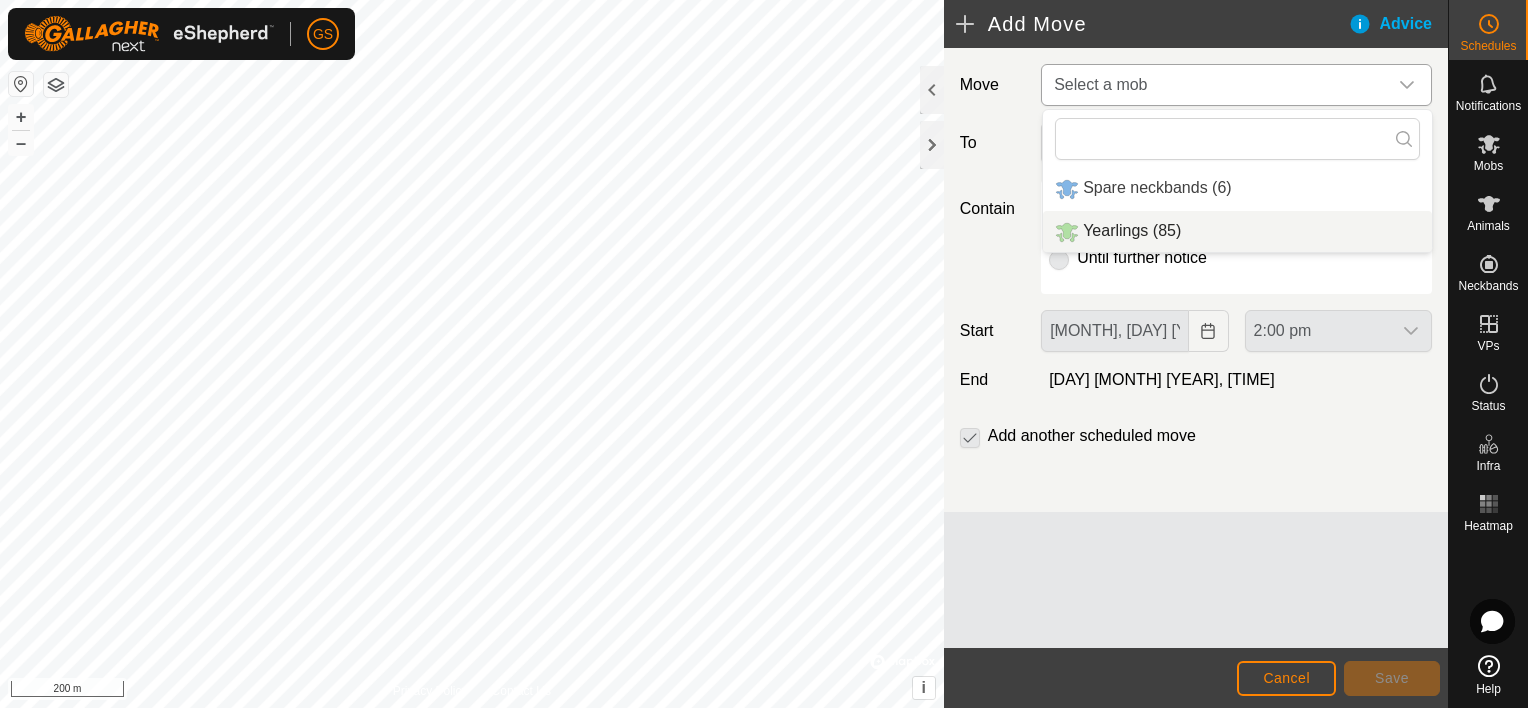 click on "Yearlings (85)" at bounding box center [1237, 231] 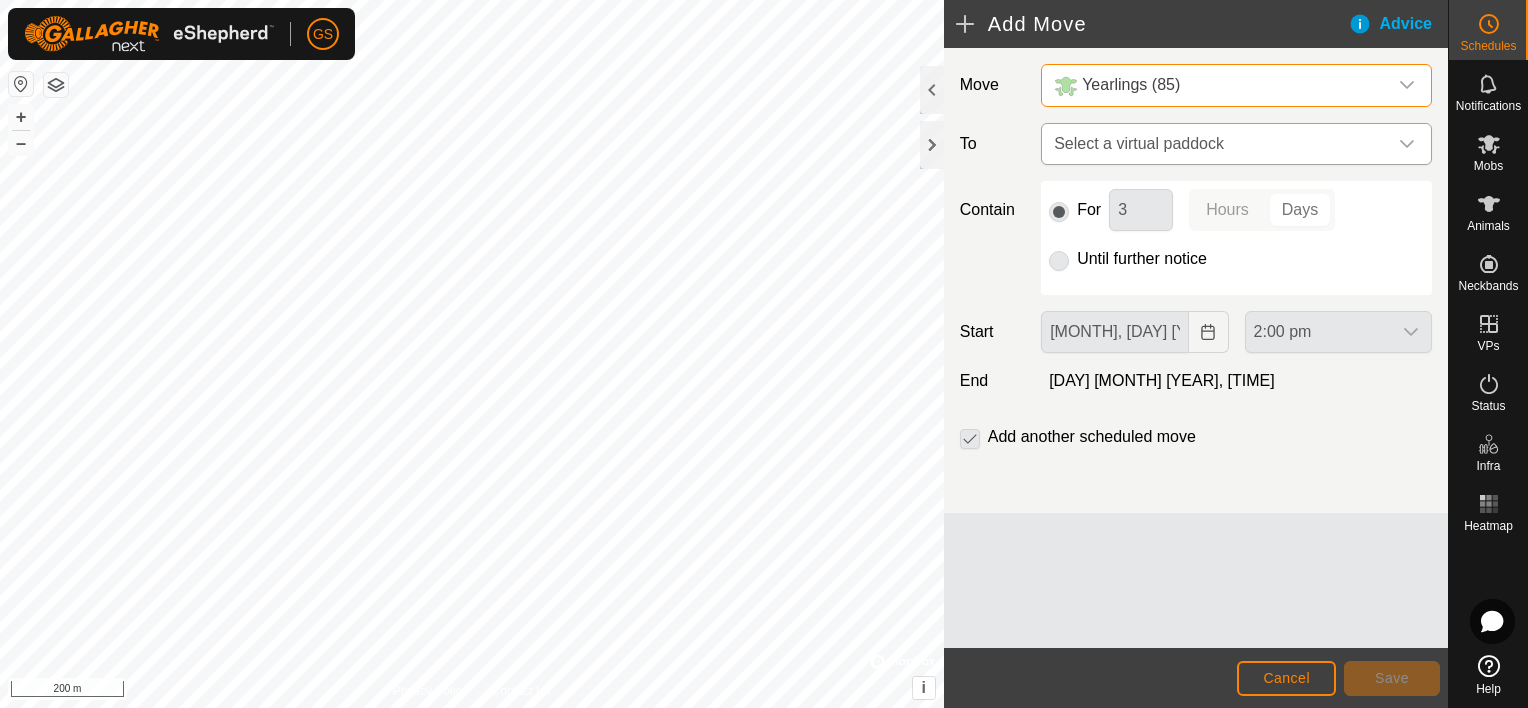 click on "Select a virtual paddock" at bounding box center (1216, 144) 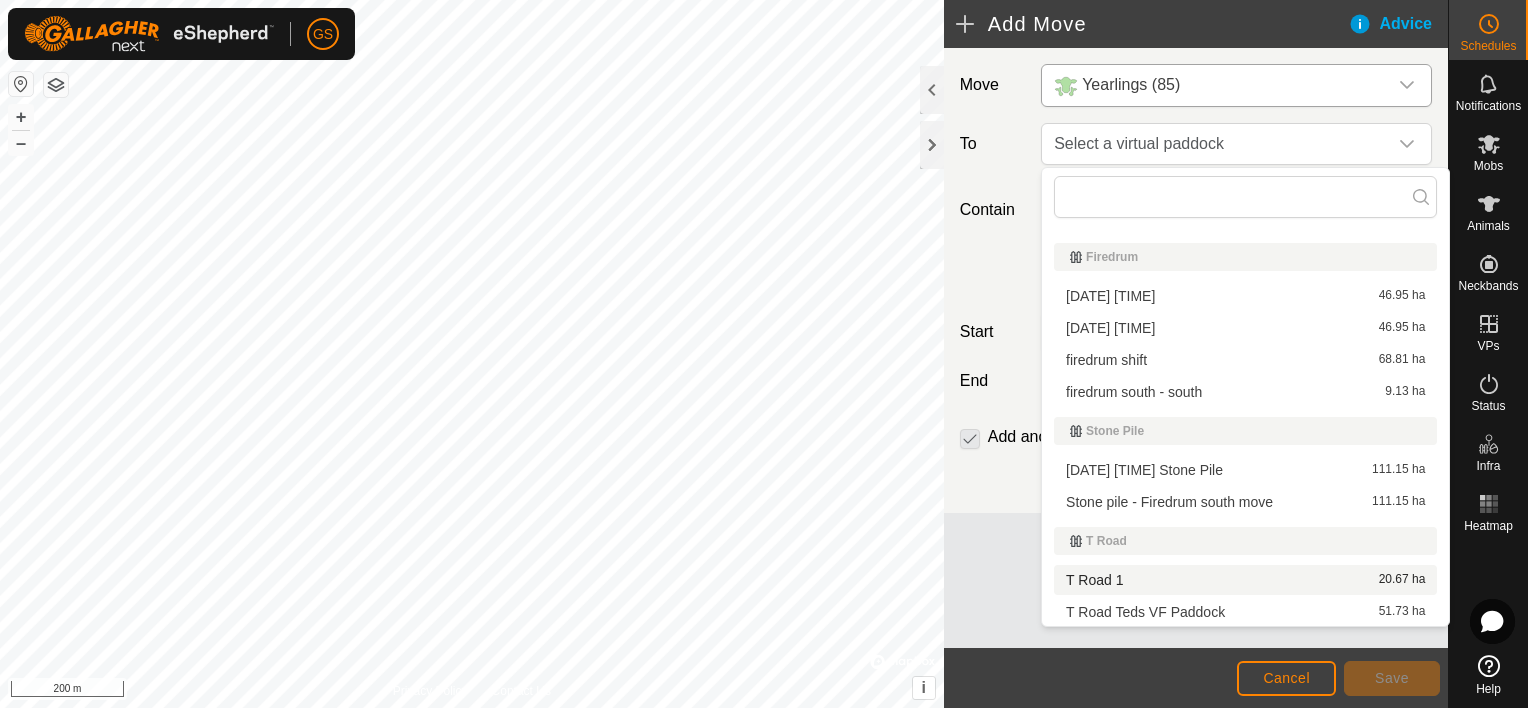 scroll, scrollTop: 102, scrollLeft: 0, axis: vertical 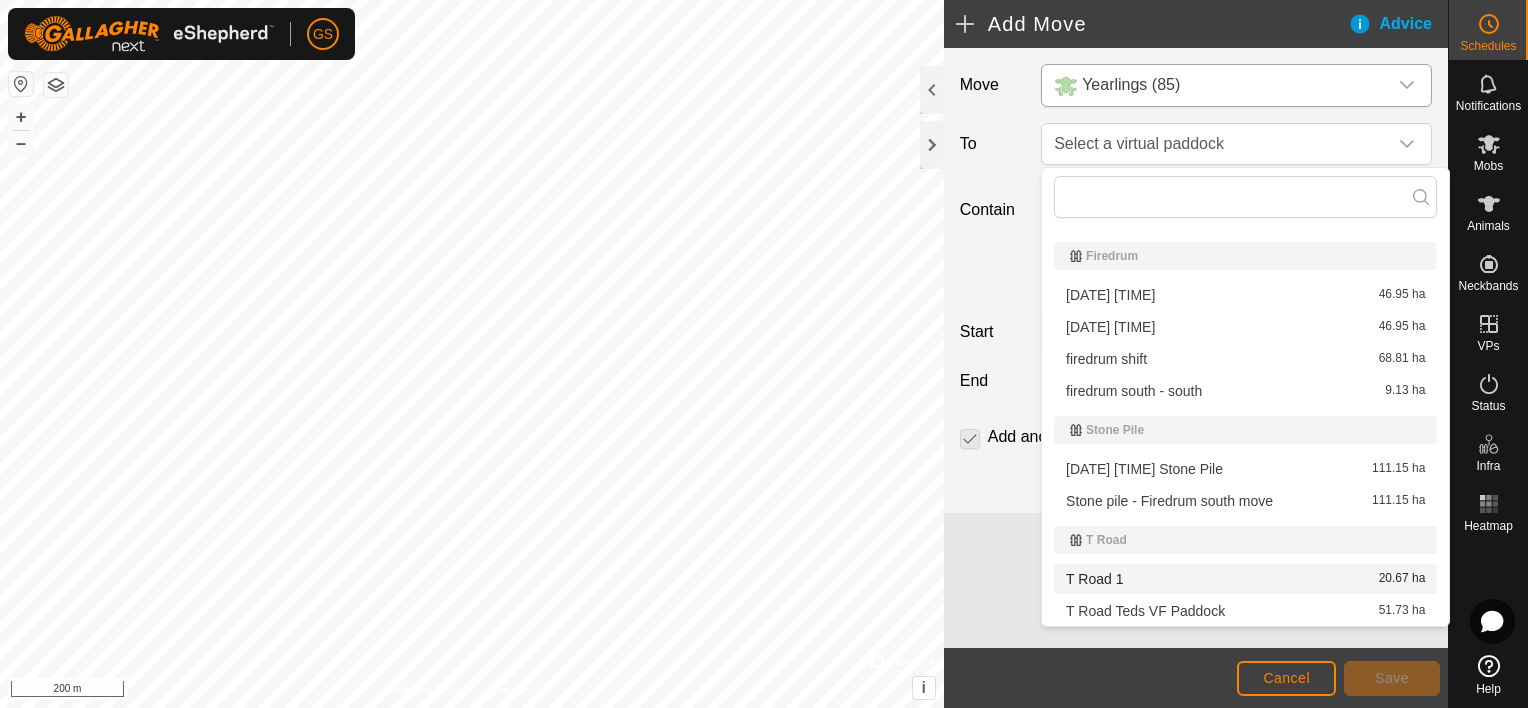 click on "T Road 1  20.67 ha" at bounding box center (1245, 579) 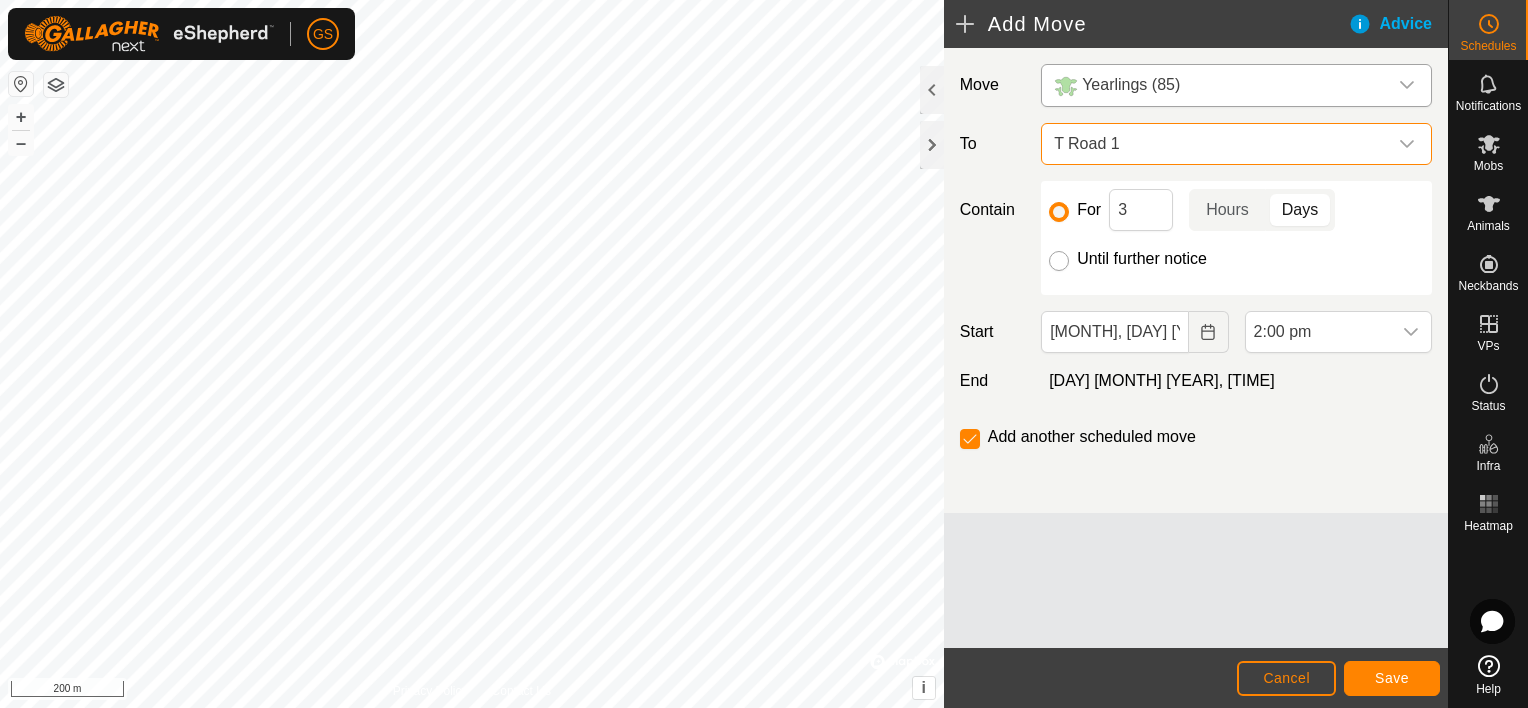 click on "Until further notice" at bounding box center [1059, 261] 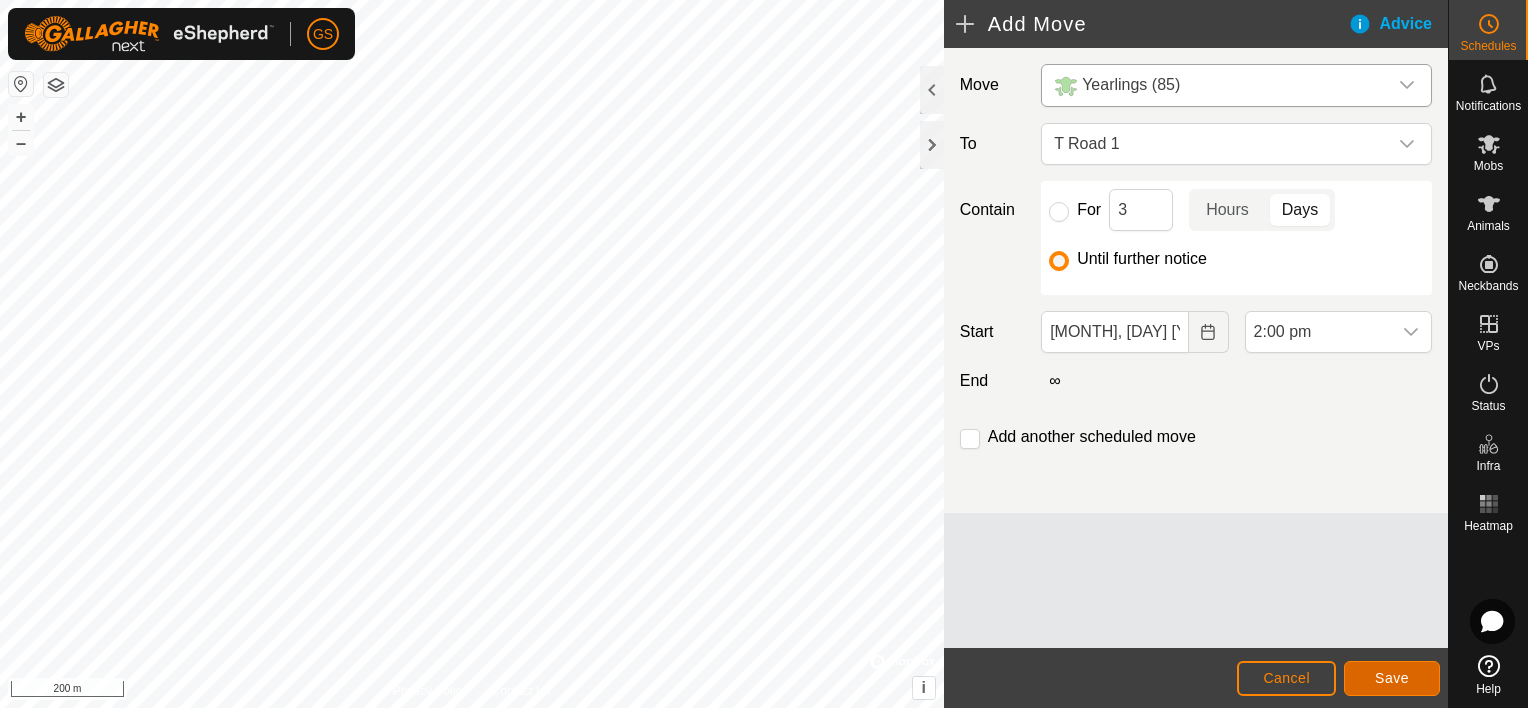 click on "Save" 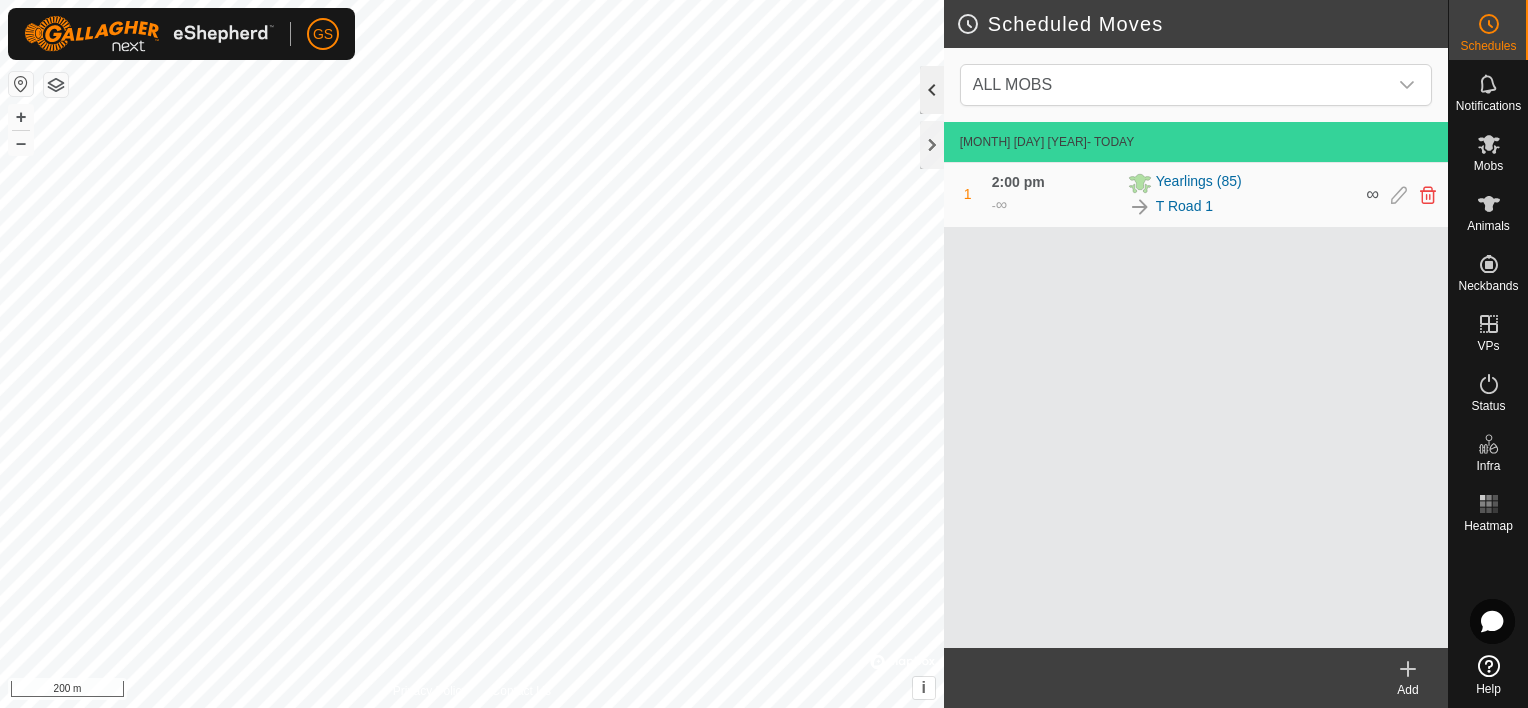 click 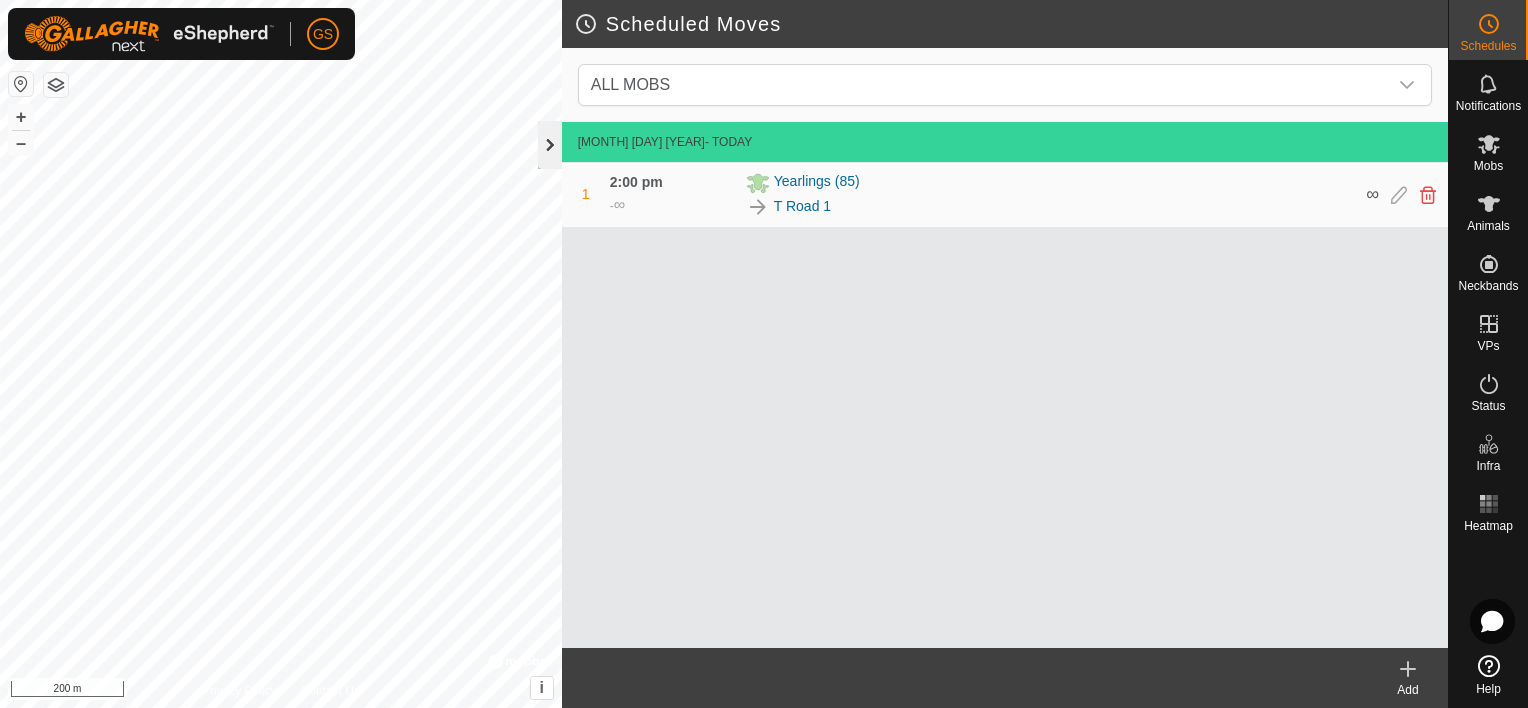 click 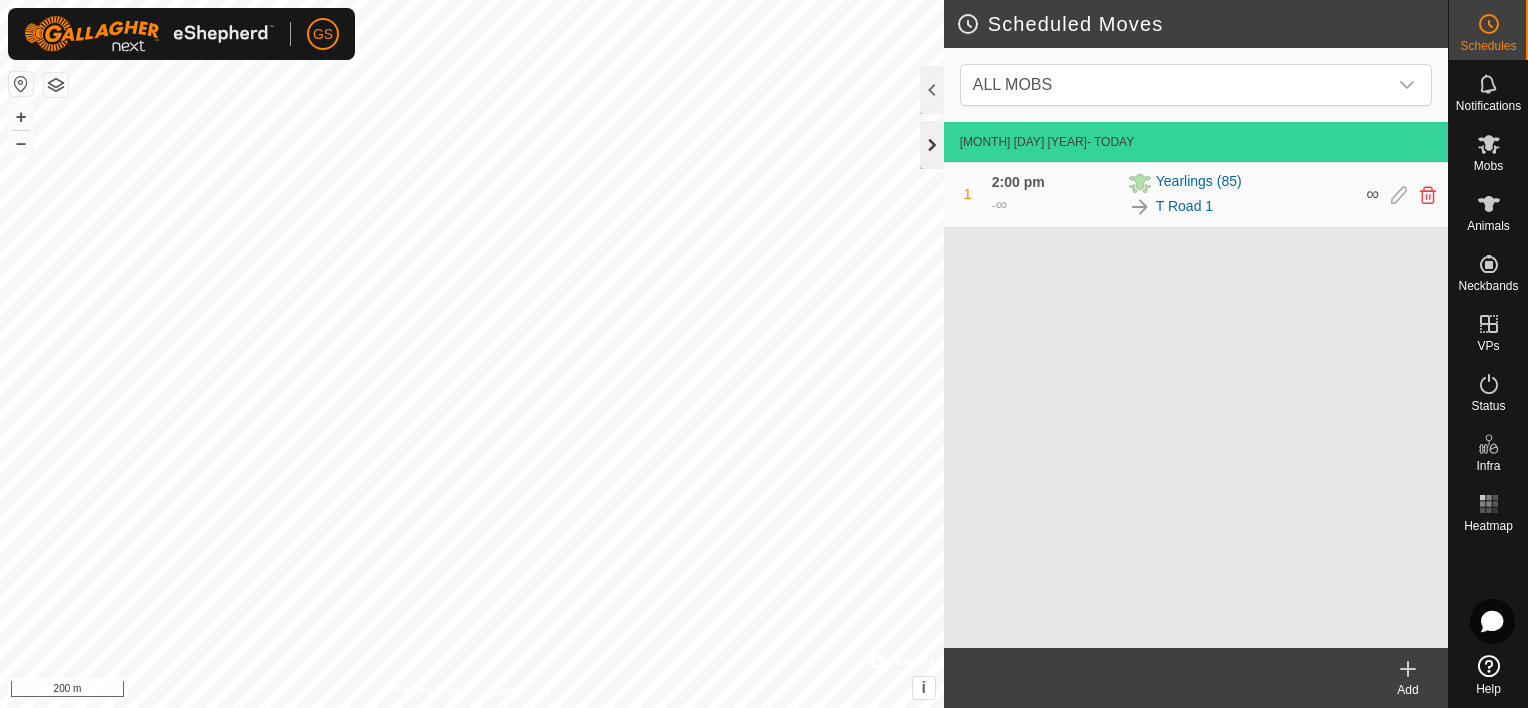 click 